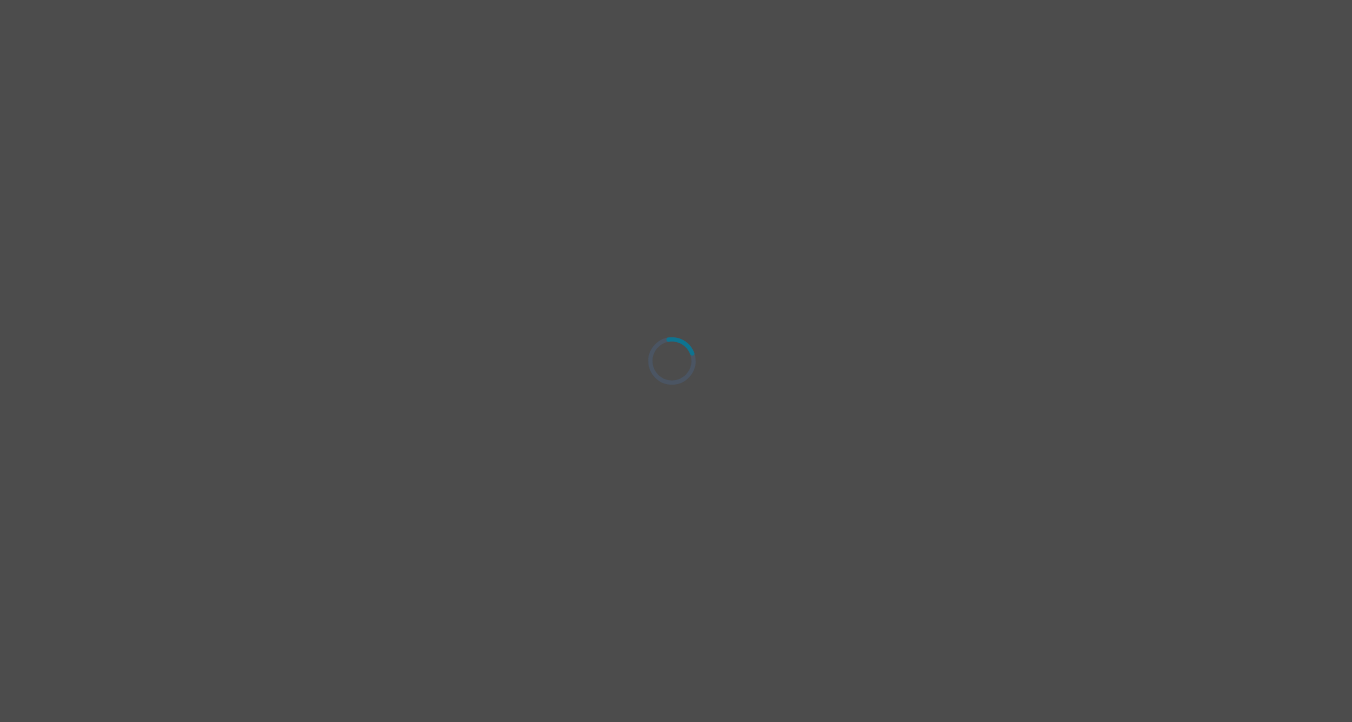 scroll, scrollTop: 0, scrollLeft: 0, axis: both 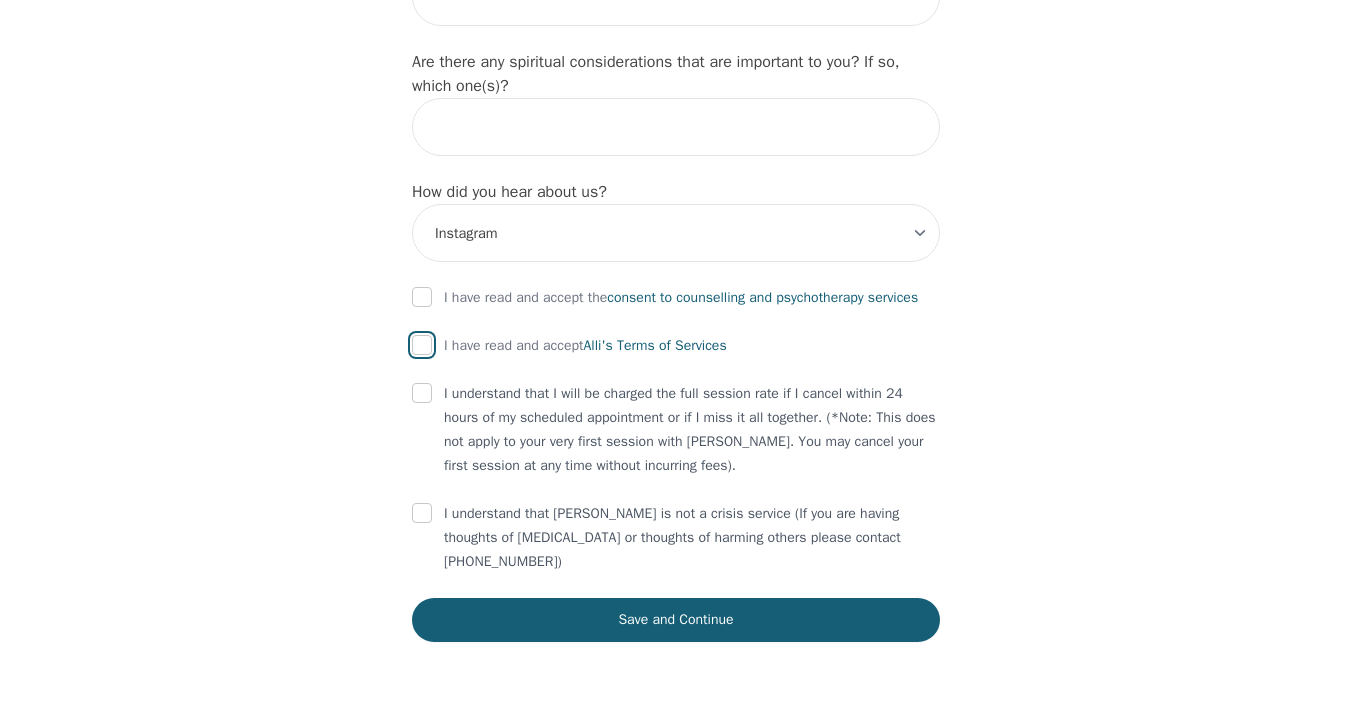 click at bounding box center [422, 345] 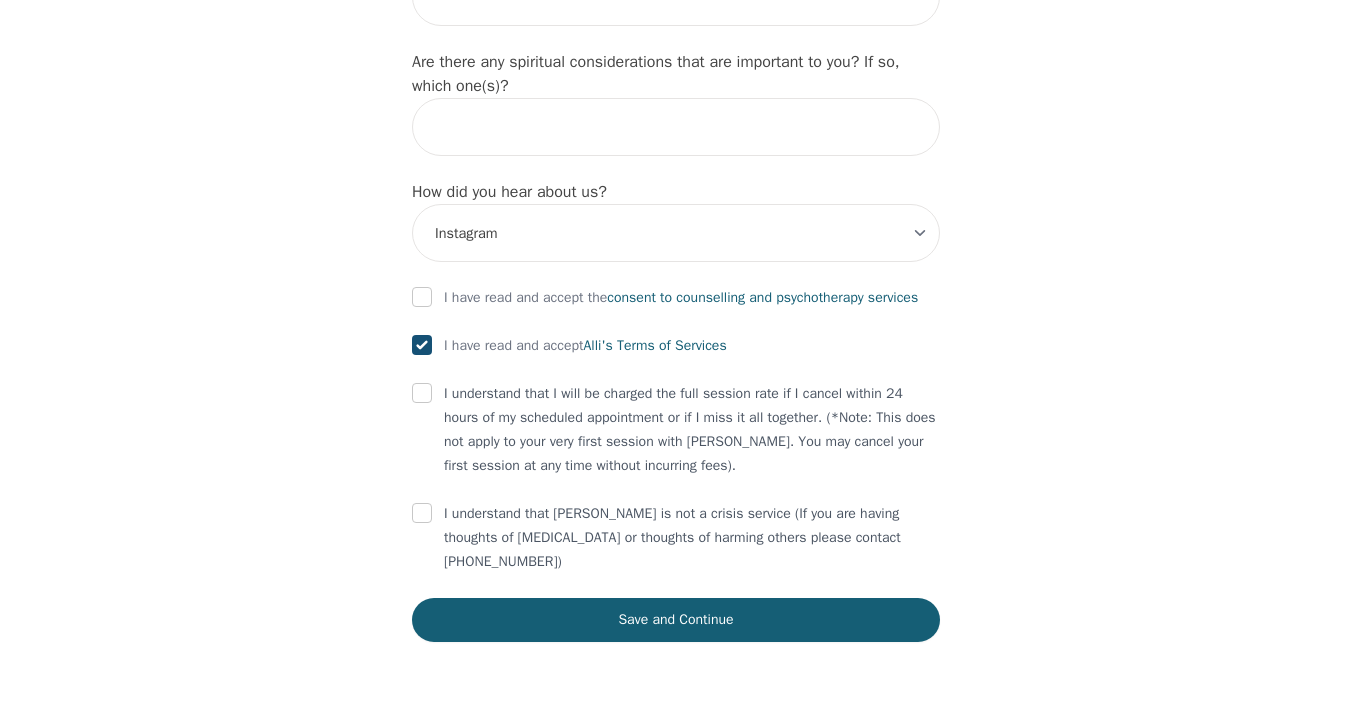 checkbox on "true" 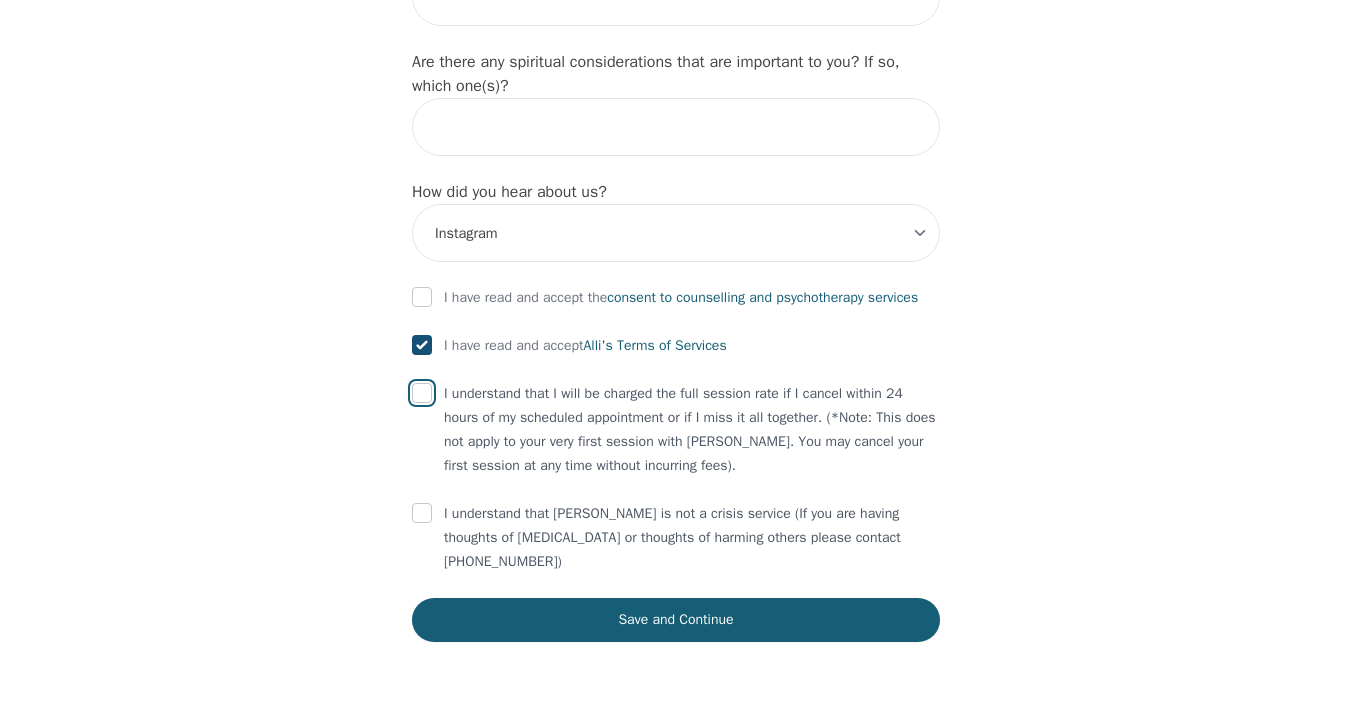 click at bounding box center (422, 393) 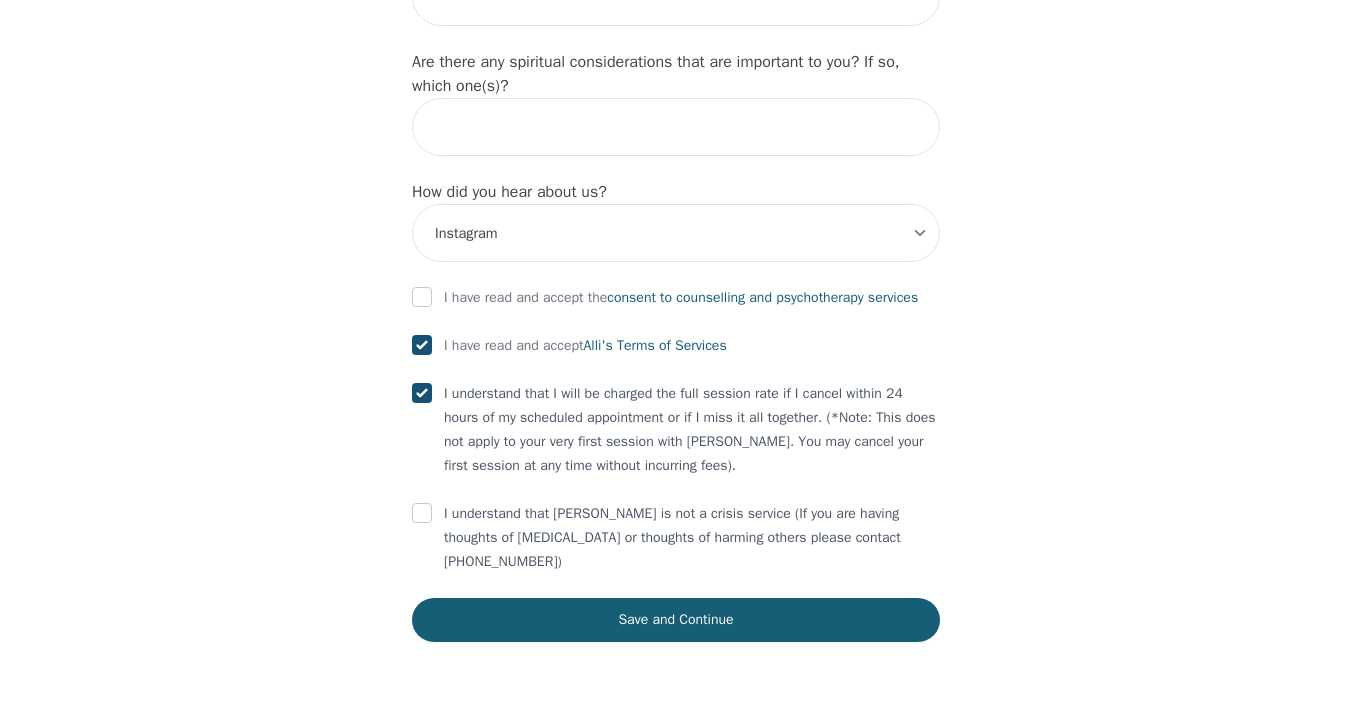 checkbox on "true" 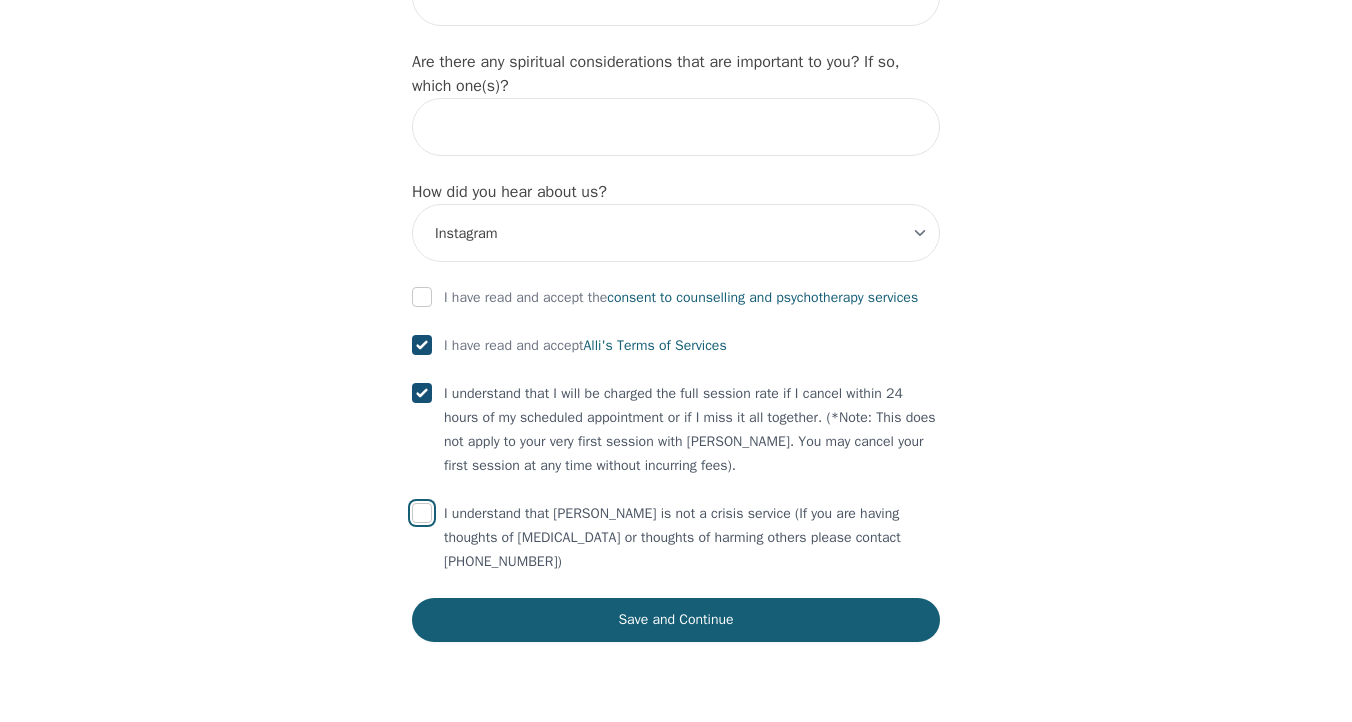 click at bounding box center (422, 513) 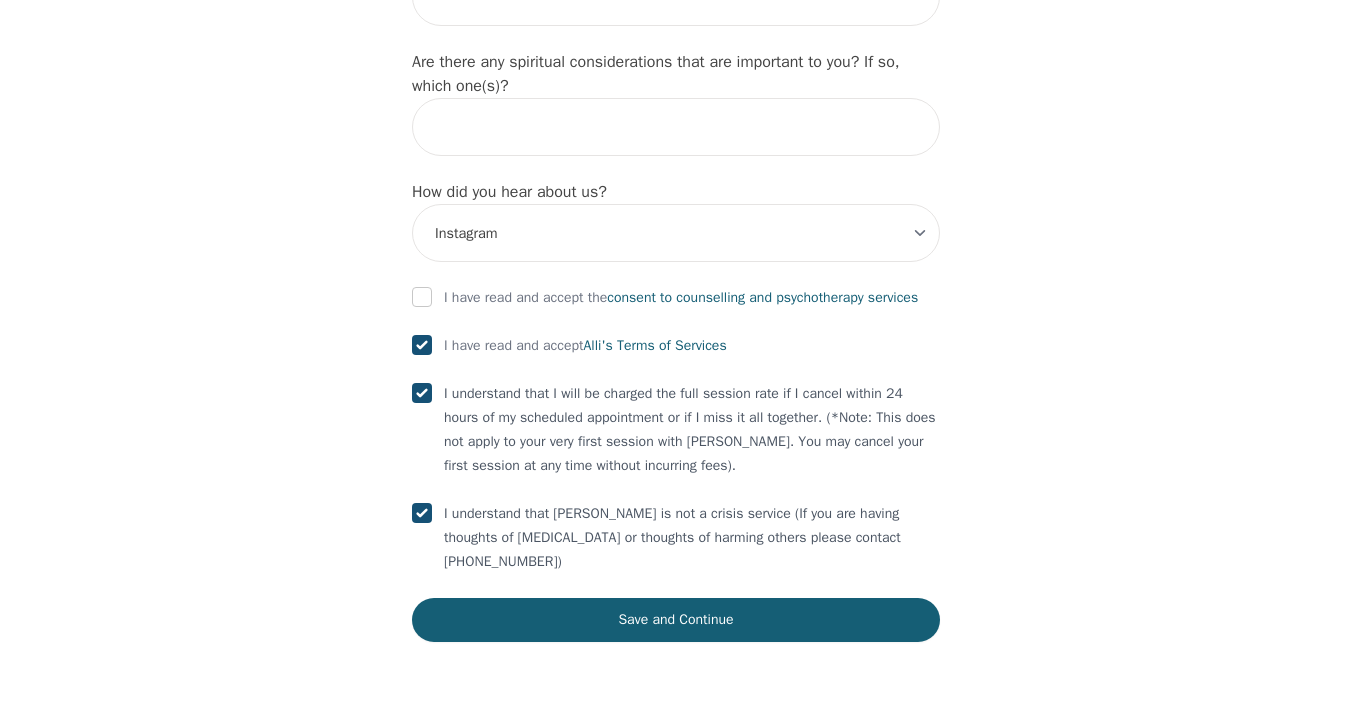 checkbox on "true" 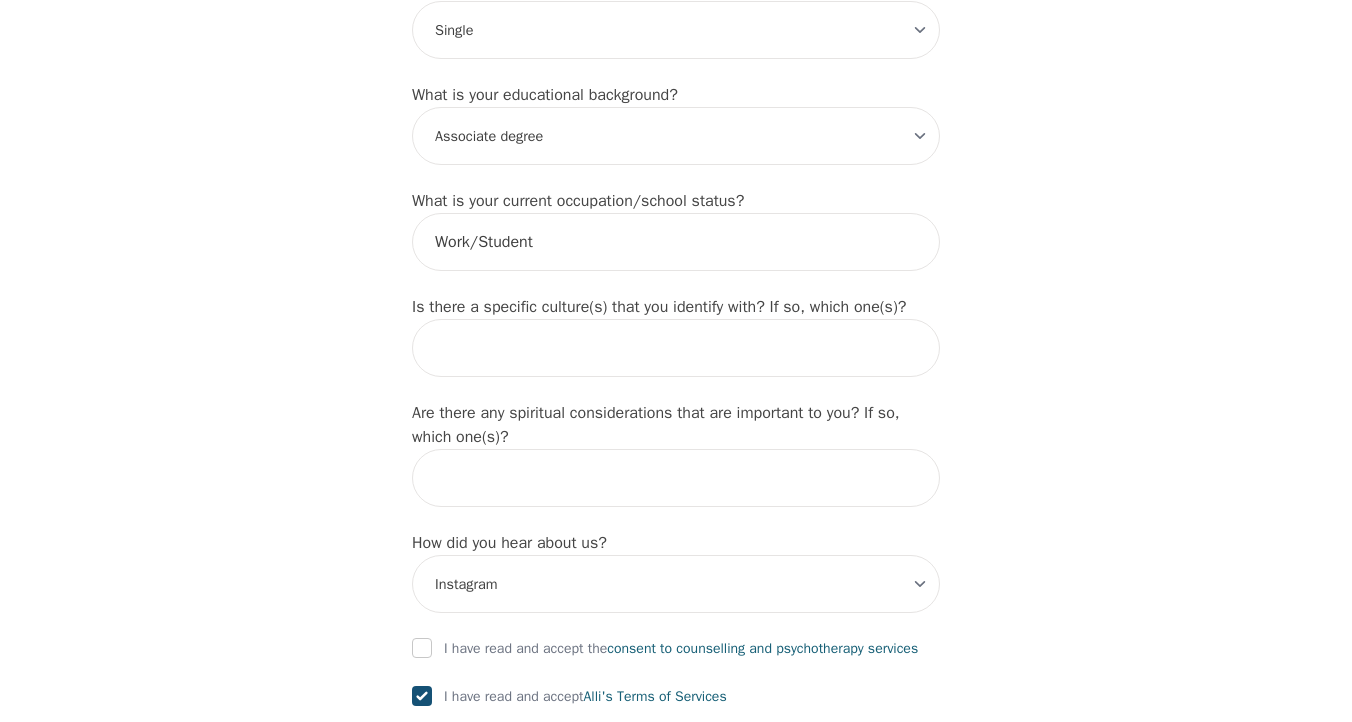 scroll, scrollTop: 1980, scrollLeft: 0, axis: vertical 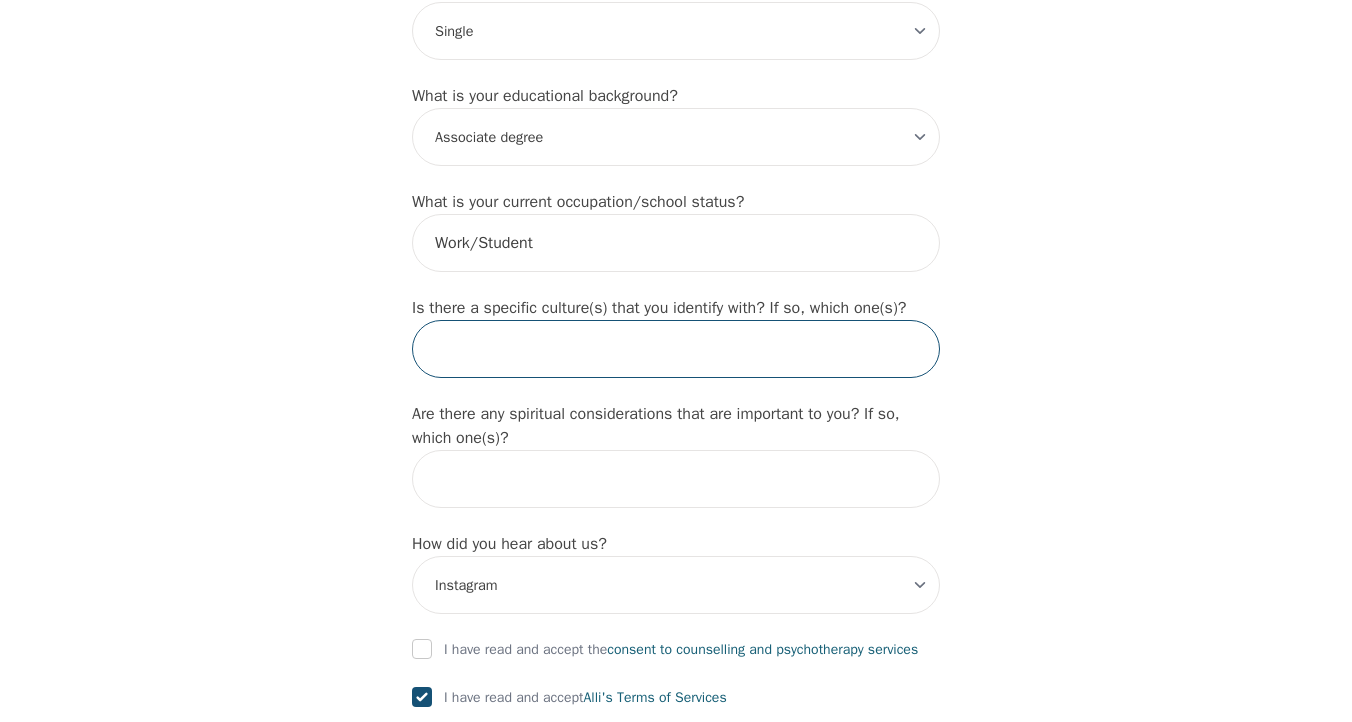 click at bounding box center (676, 349) 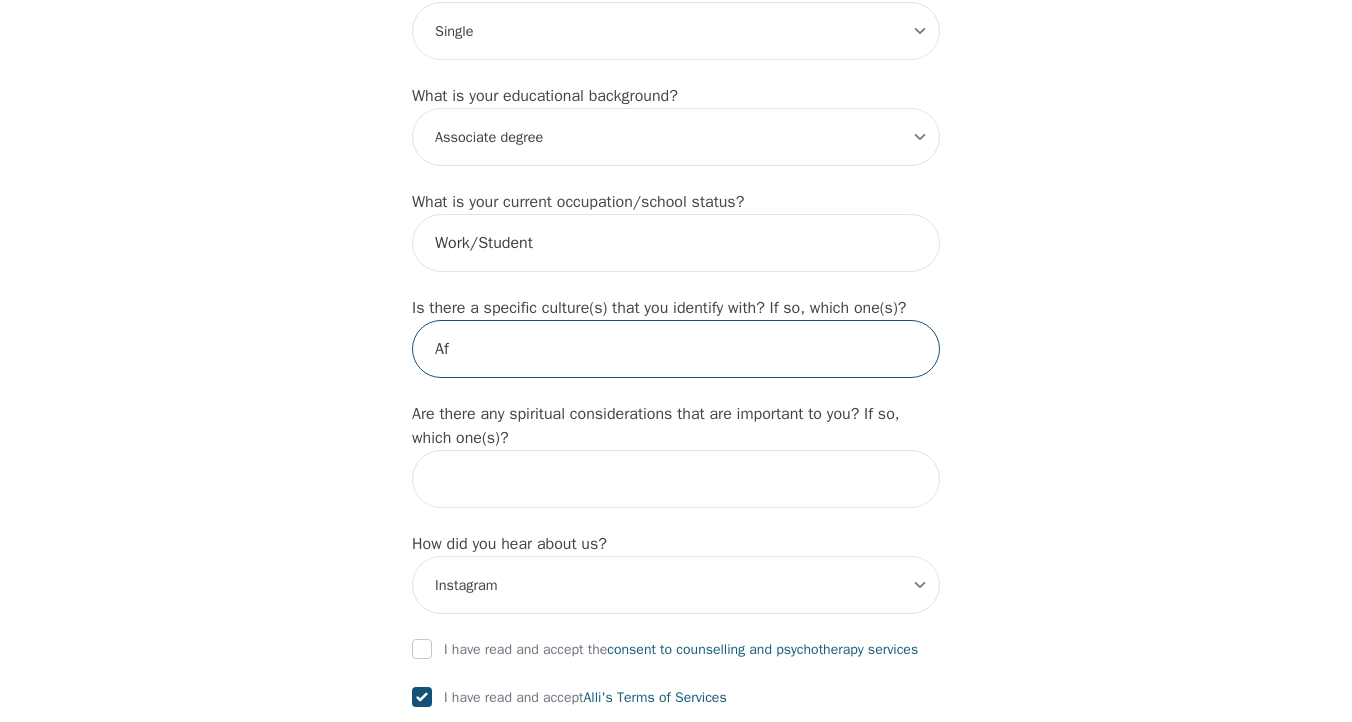 type on "A" 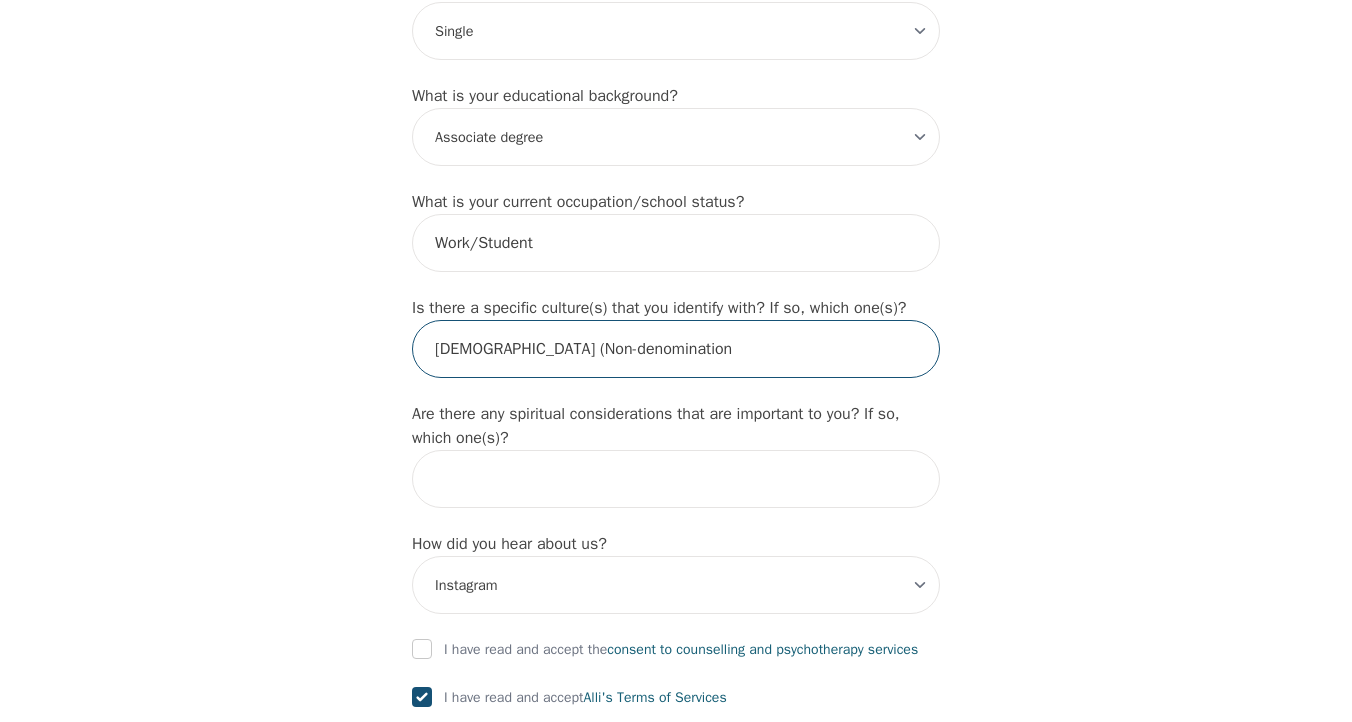 type on "[DEMOGRAPHIC_DATA] (Non-denomination)" 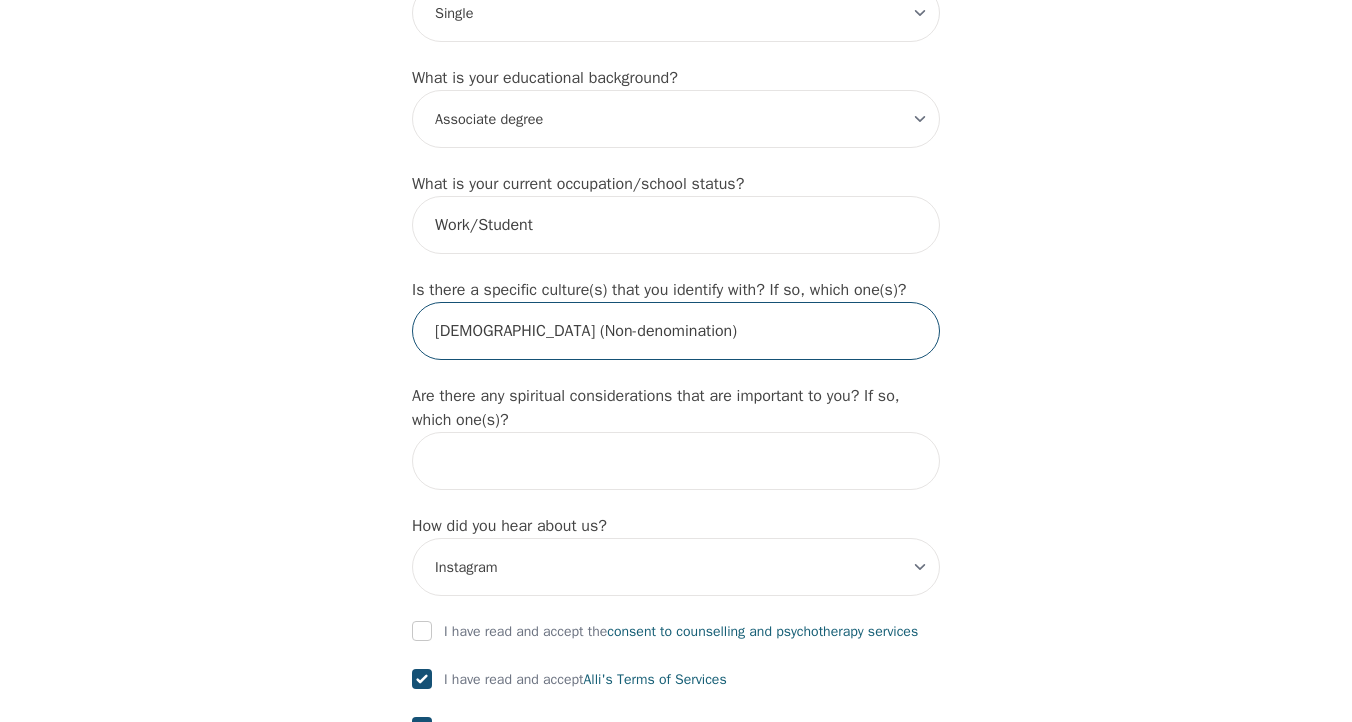 scroll, scrollTop: 2002, scrollLeft: 0, axis: vertical 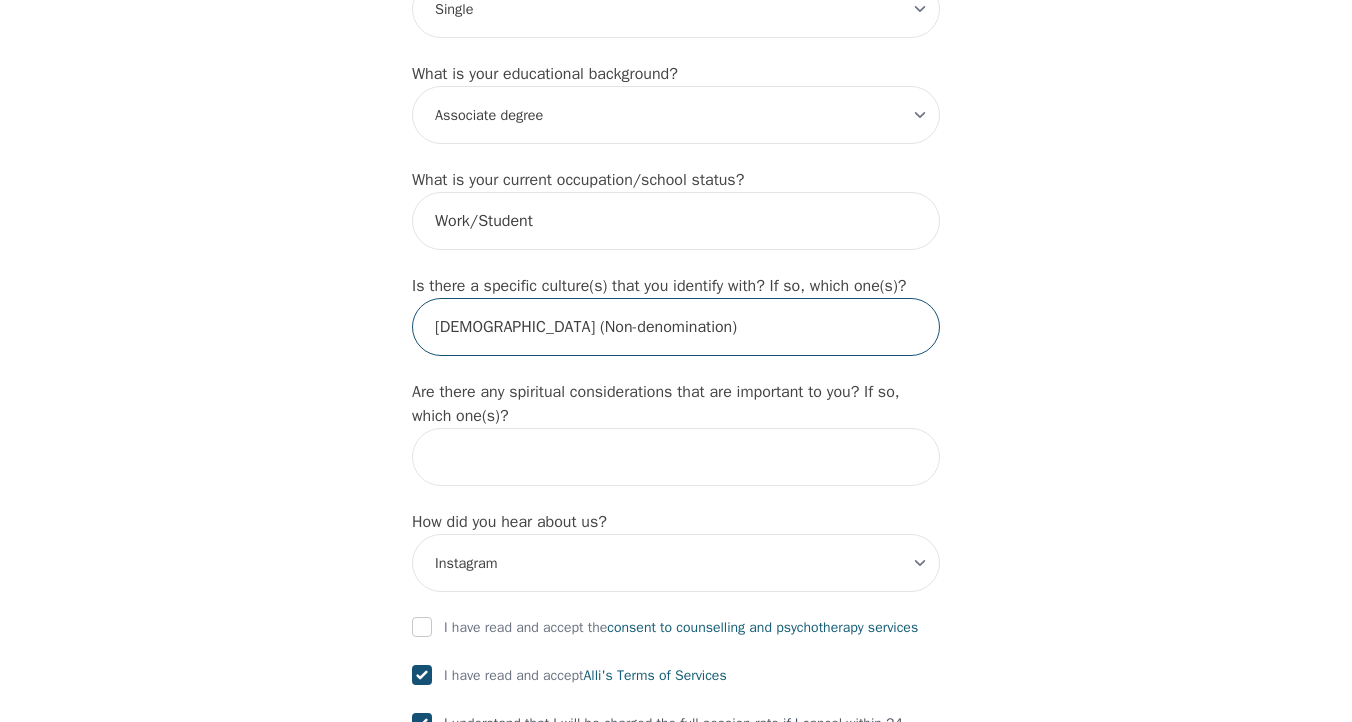 drag, startPoint x: 688, startPoint y: 348, endPoint x: 426, endPoint y: 356, distance: 262.1221 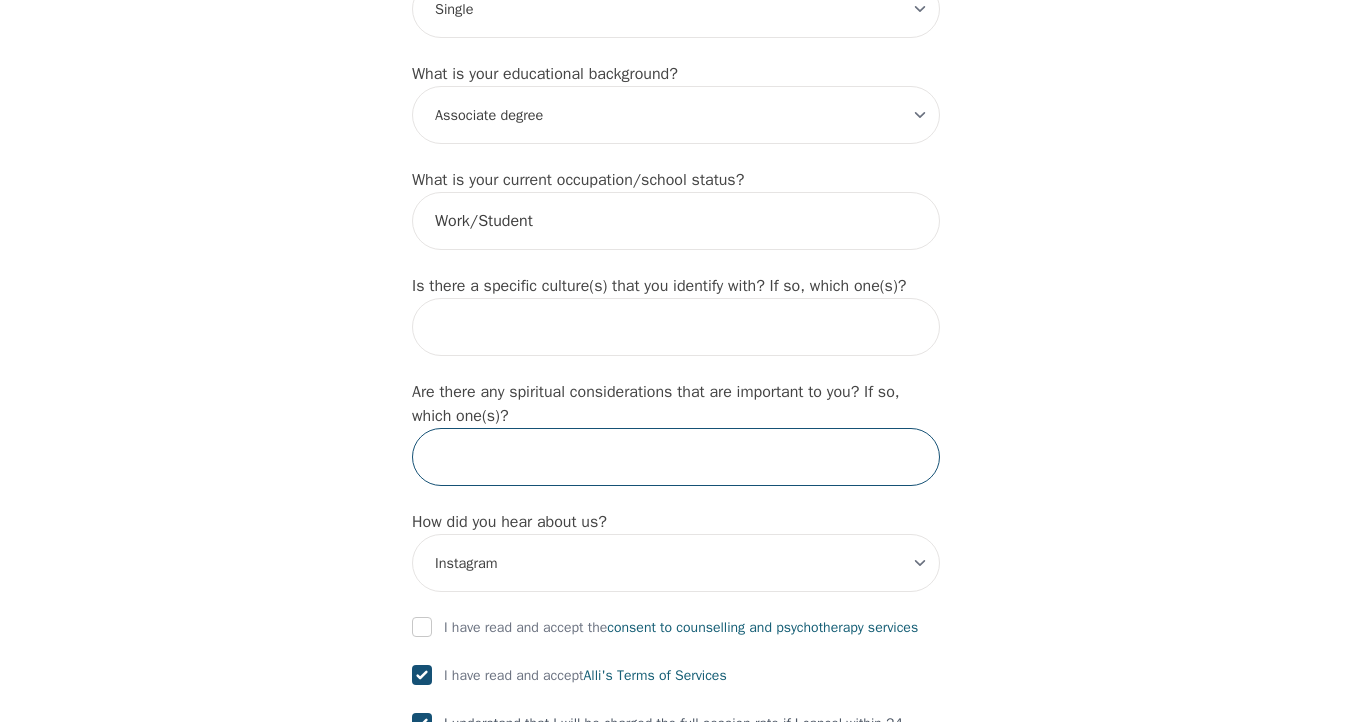 click at bounding box center [676, 457] 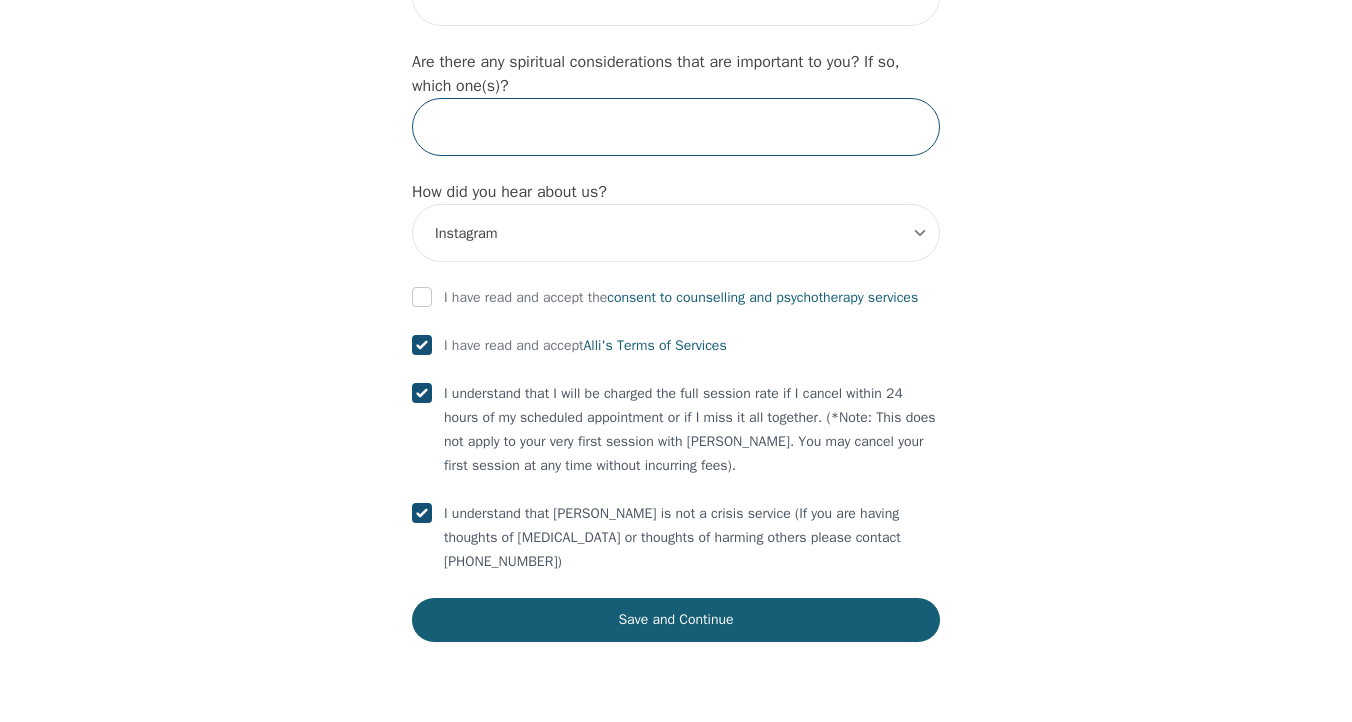 scroll, scrollTop: 2355, scrollLeft: 0, axis: vertical 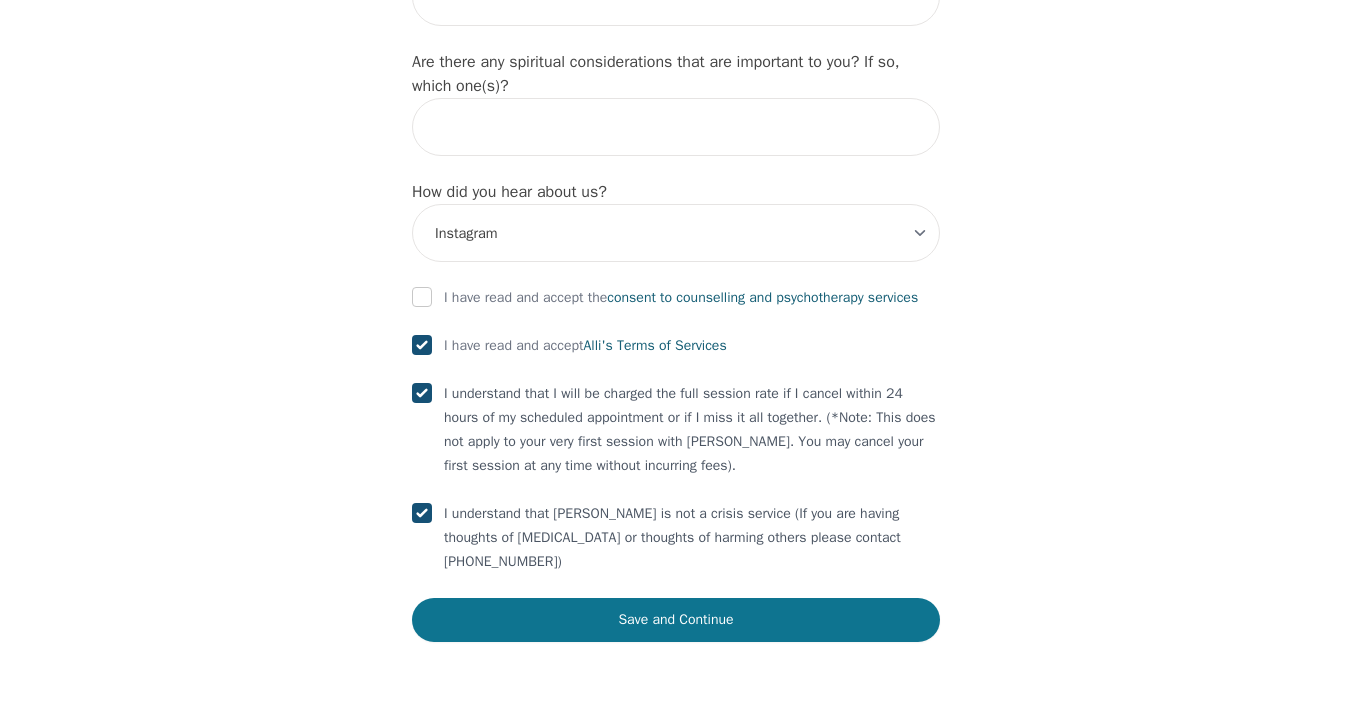 click on "Save and Continue" at bounding box center [676, 620] 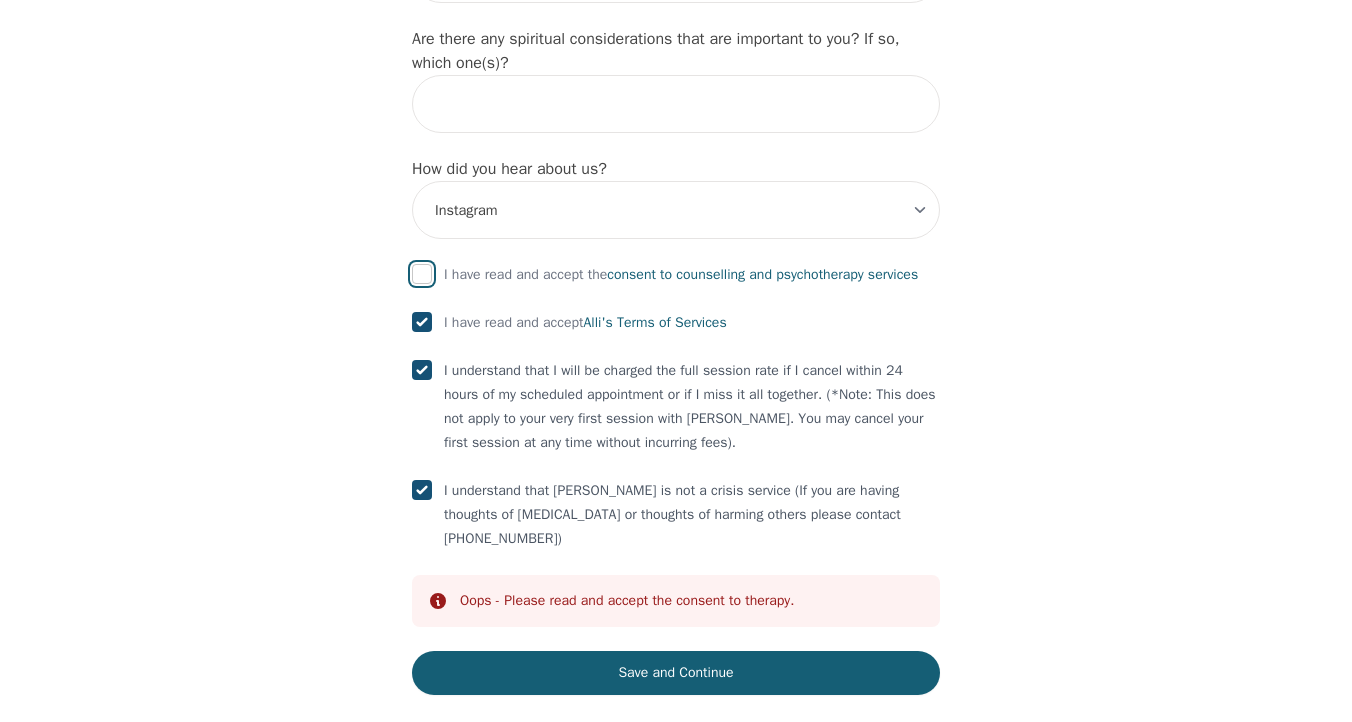 click at bounding box center [422, 274] 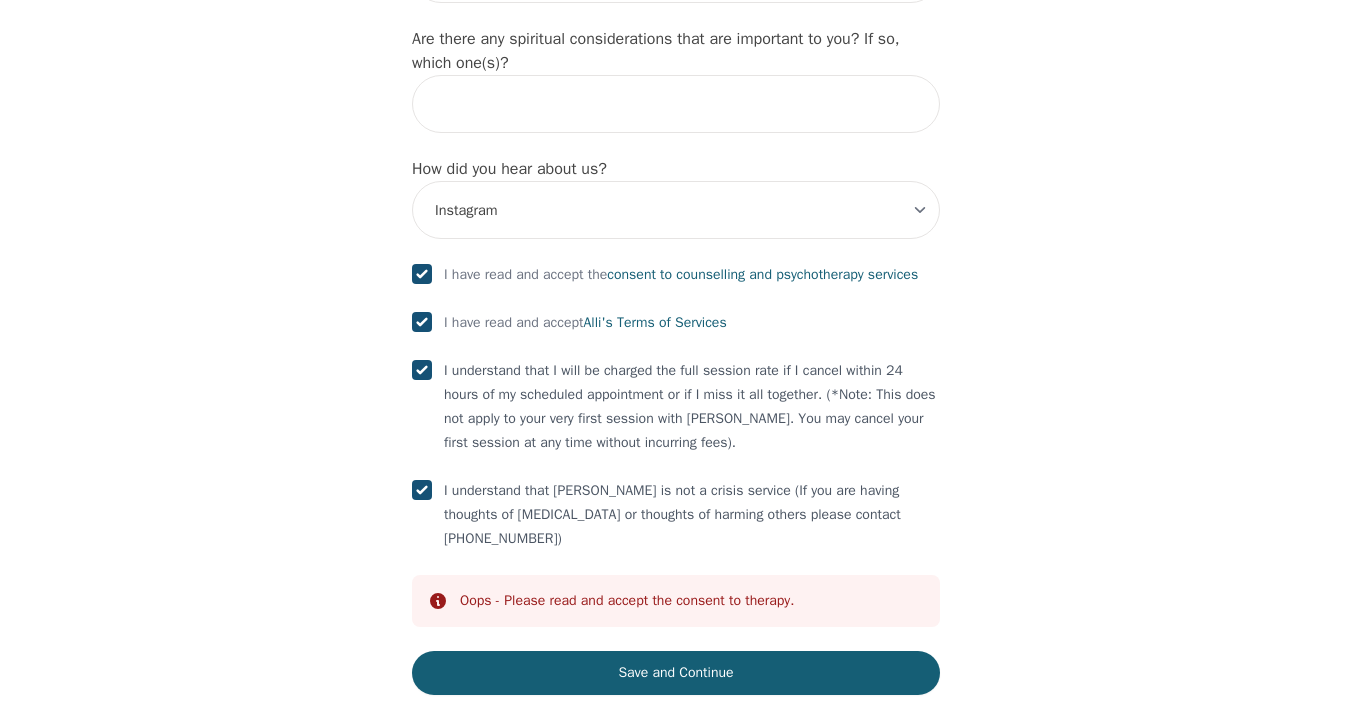 checkbox on "true" 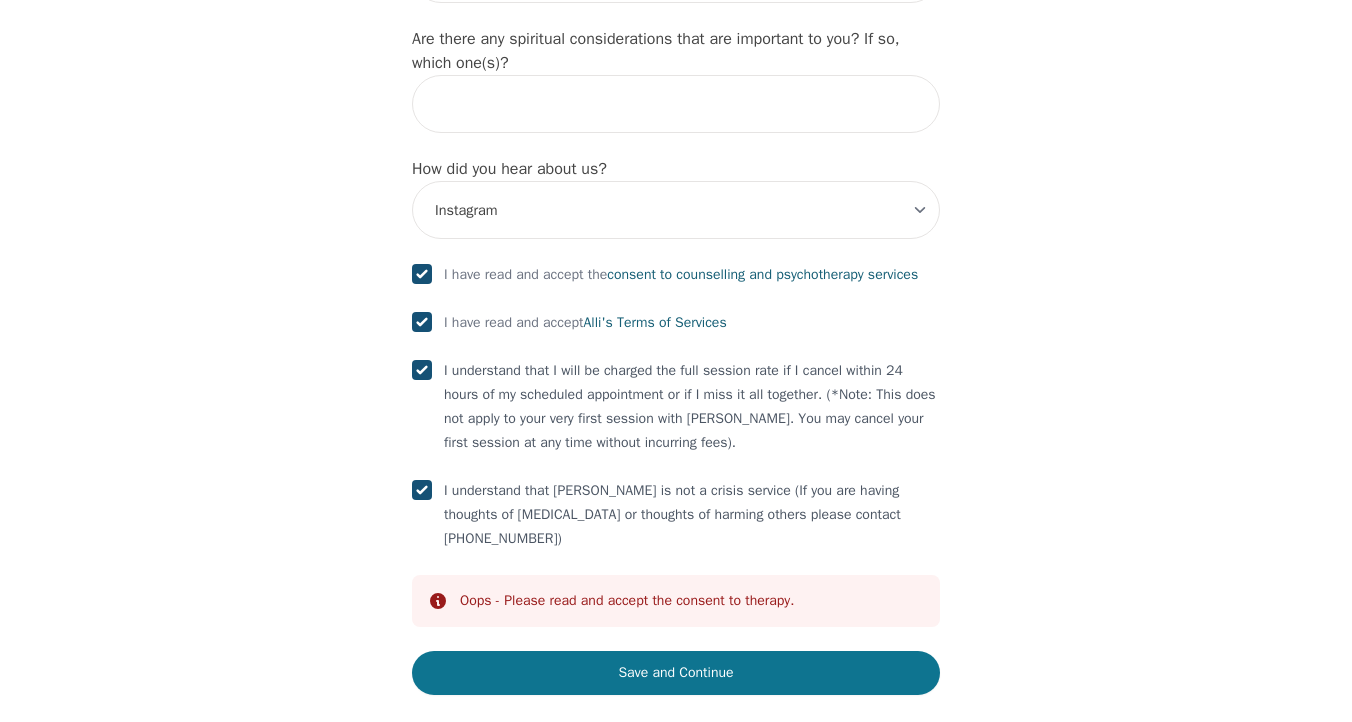 click on "Save and Continue" at bounding box center (676, 673) 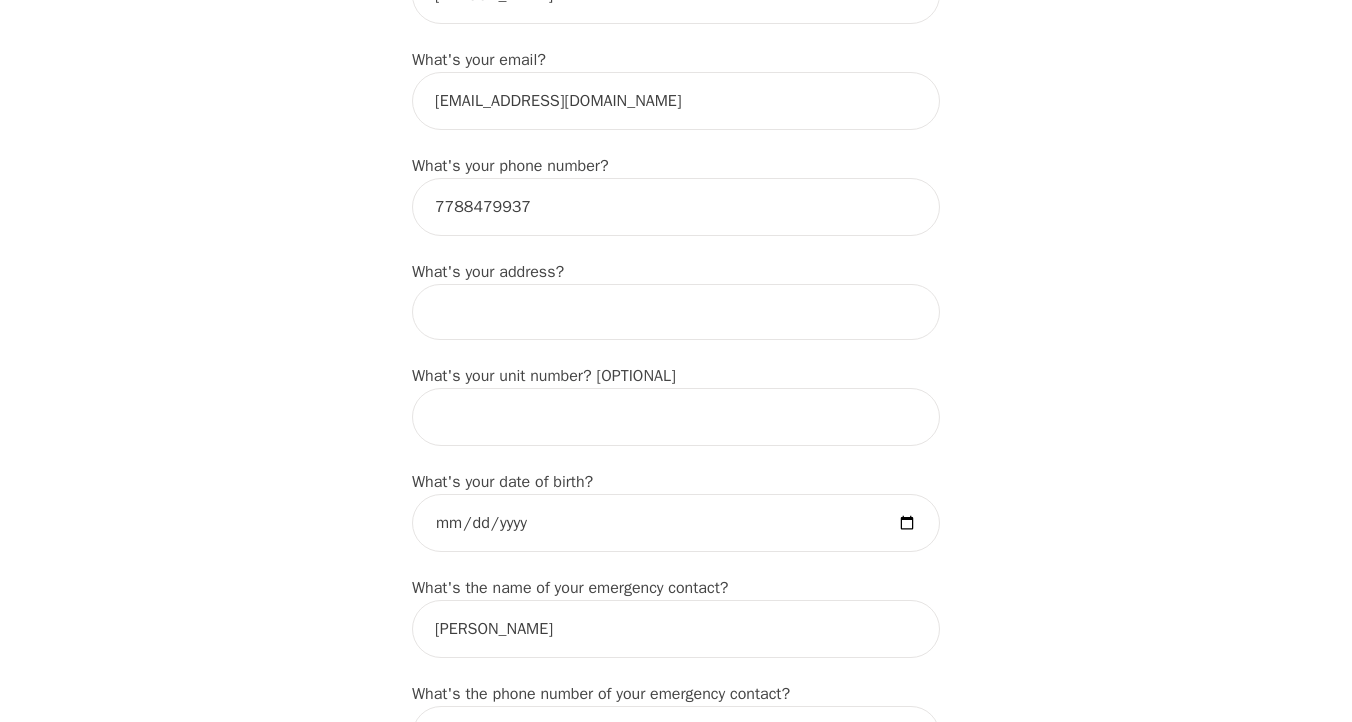 scroll, scrollTop: 602, scrollLeft: 0, axis: vertical 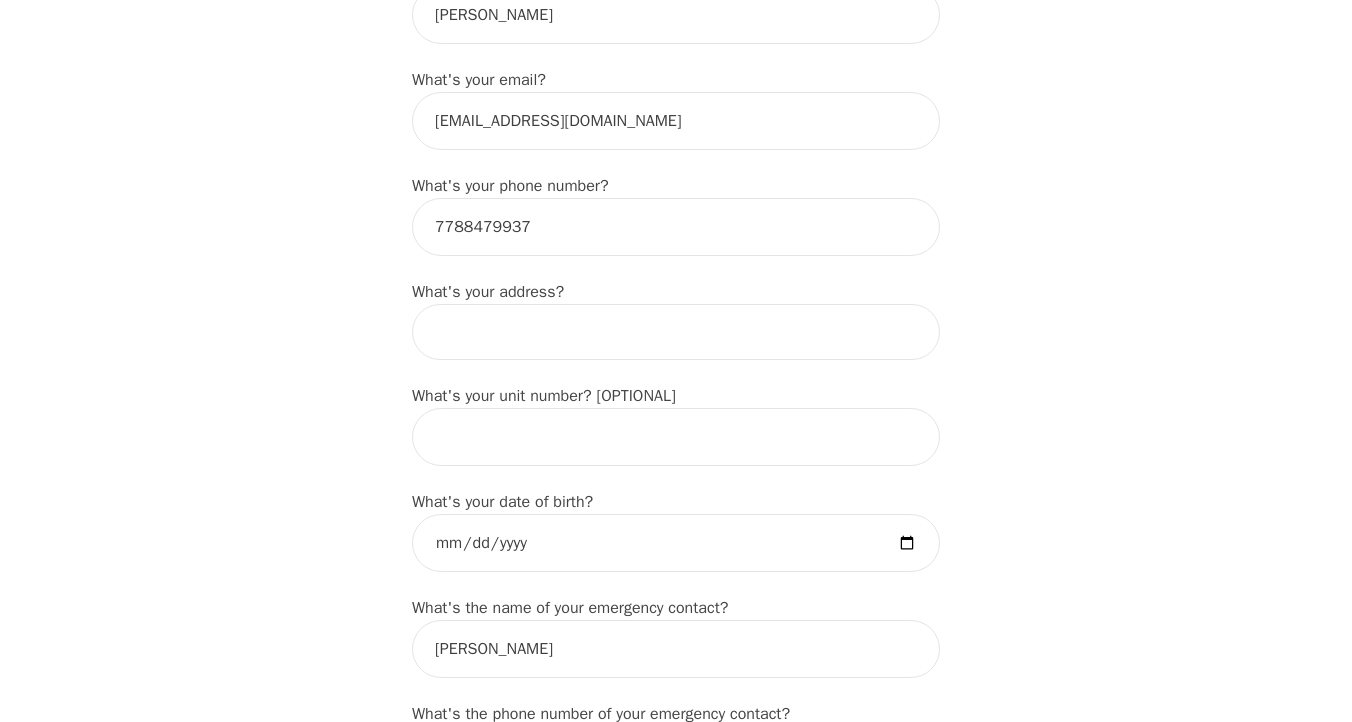 click at bounding box center (676, 332) 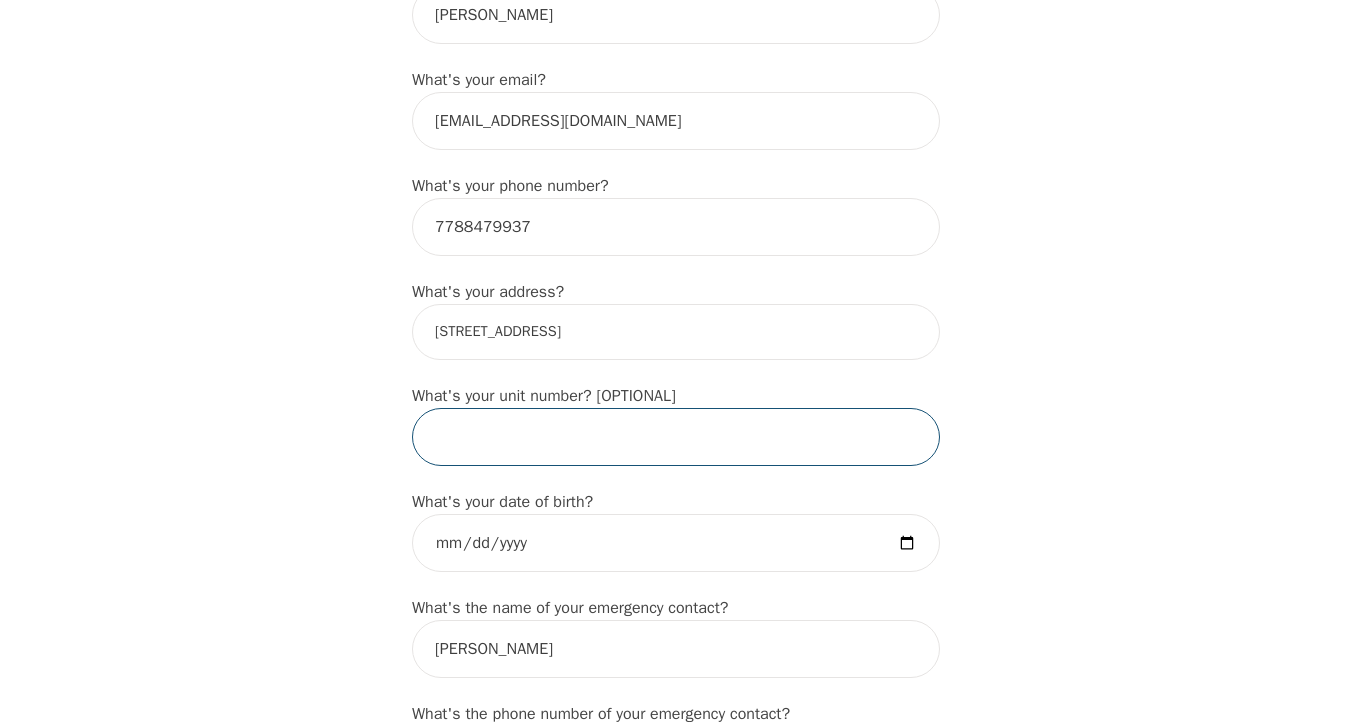 click at bounding box center (676, 437) 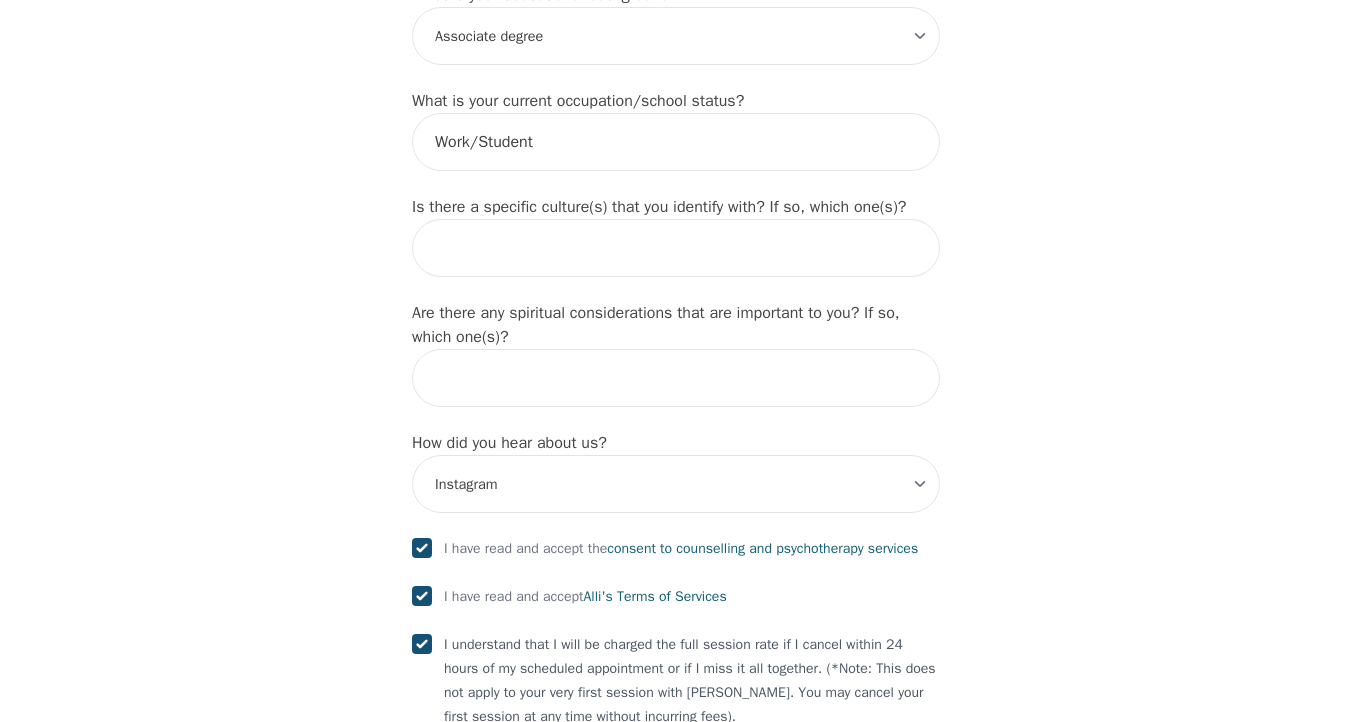 scroll, scrollTop: 2431, scrollLeft: 0, axis: vertical 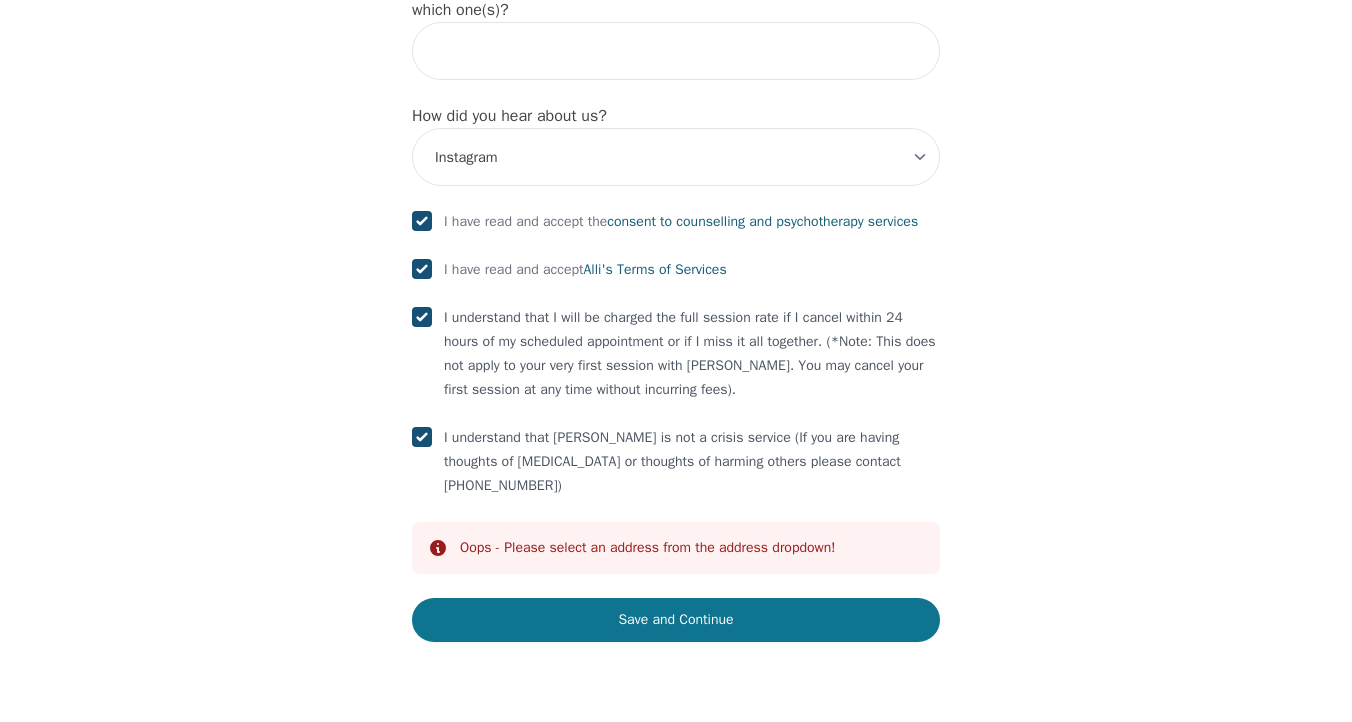 type on "7788479937" 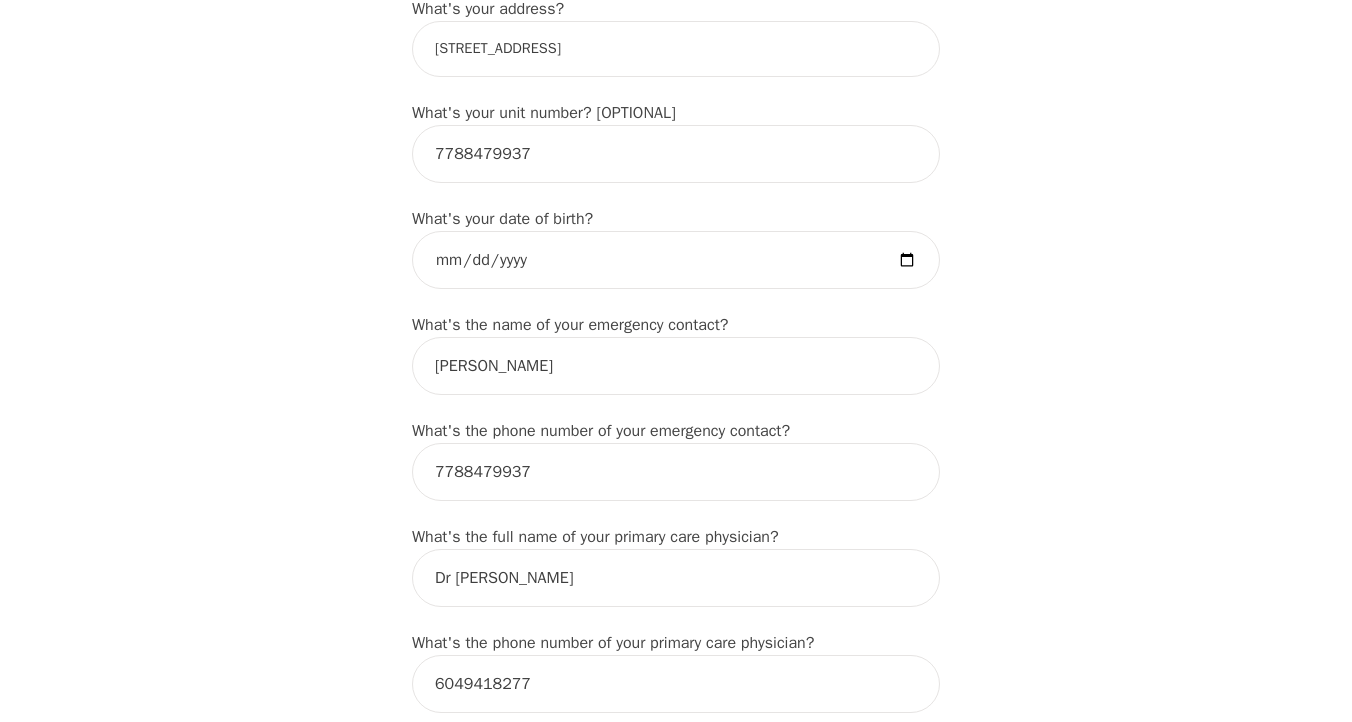 scroll, scrollTop: 786, scrollLeft: 0, axis: vertical 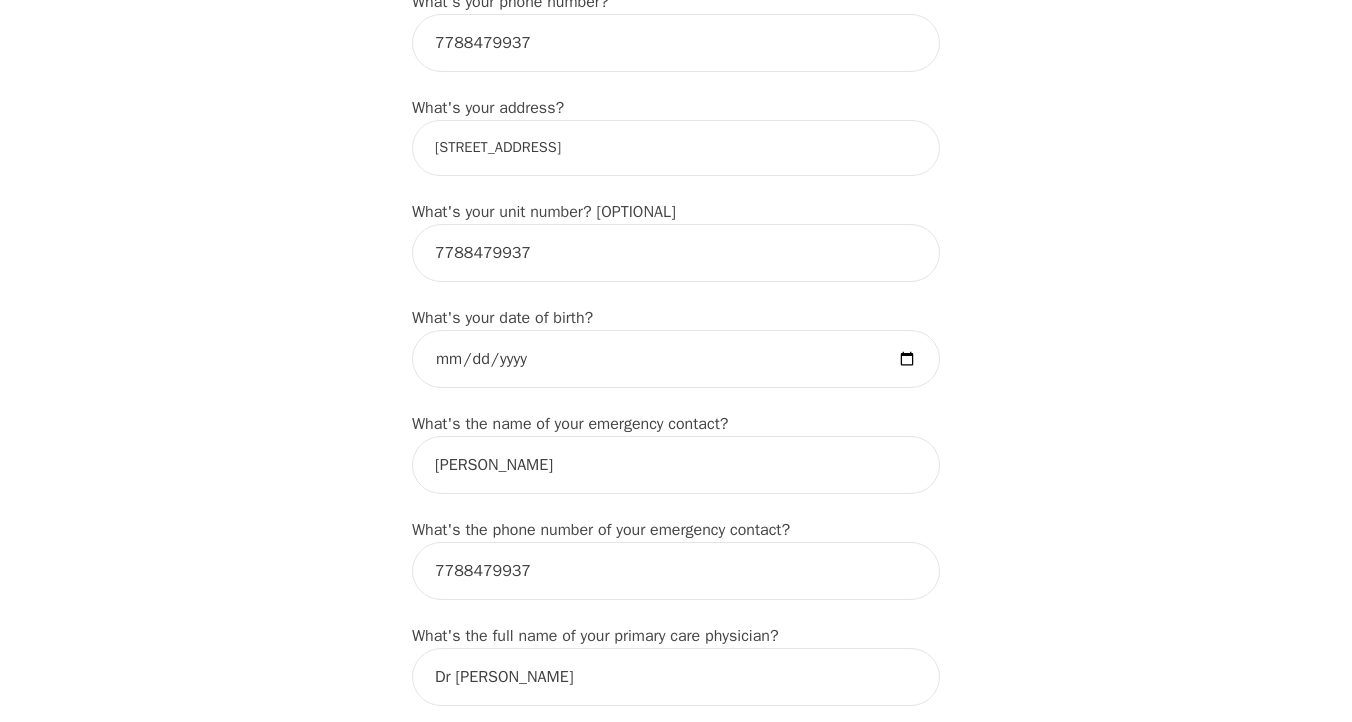click on "[STREET_ADDRESS]" at bounding box center [676, 148] 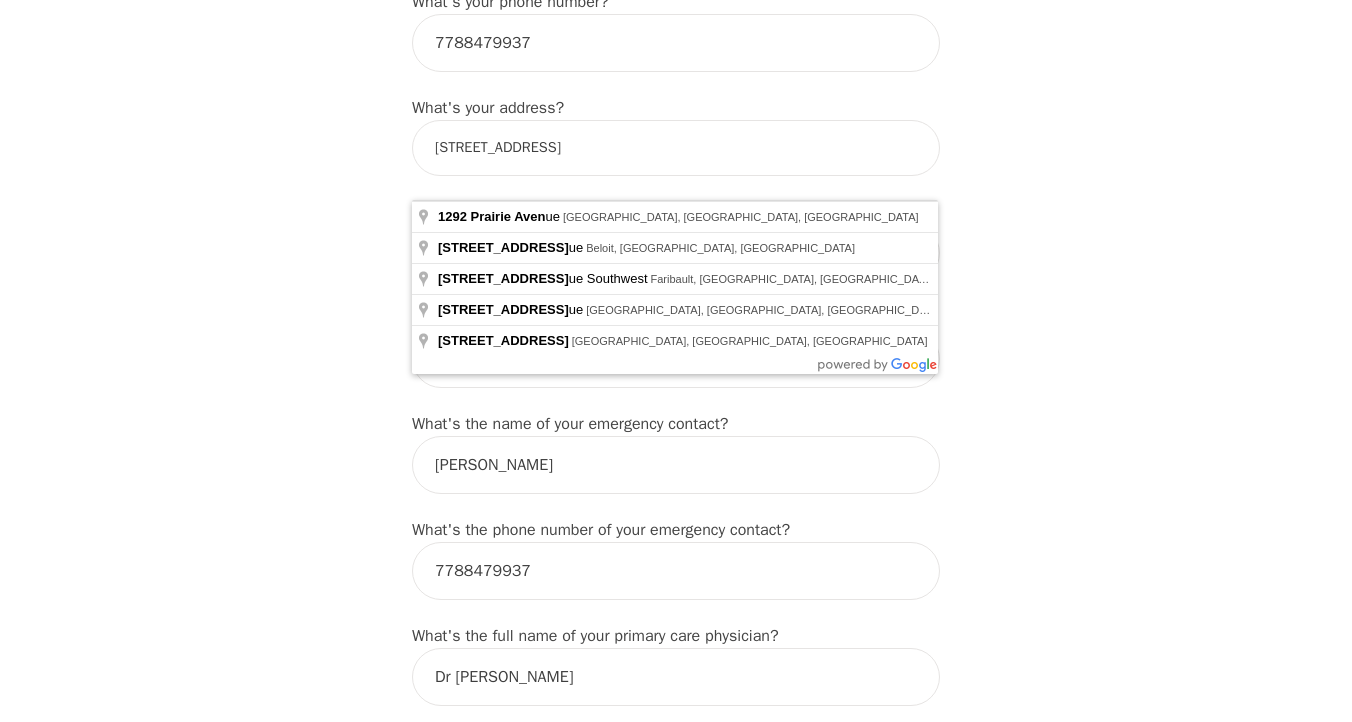 click on "[STREET_ADDRESS]" at bounding box center [676, 148] 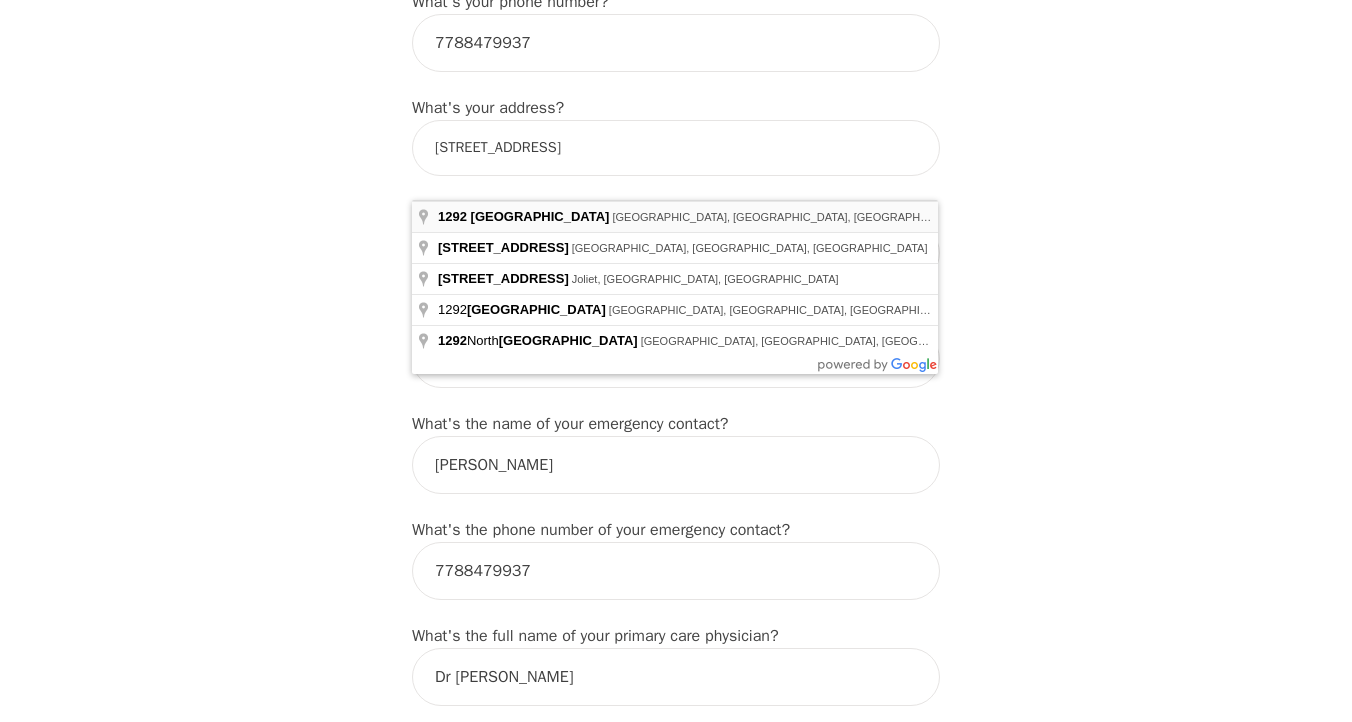 type on "[STREET_ADDRESS]" 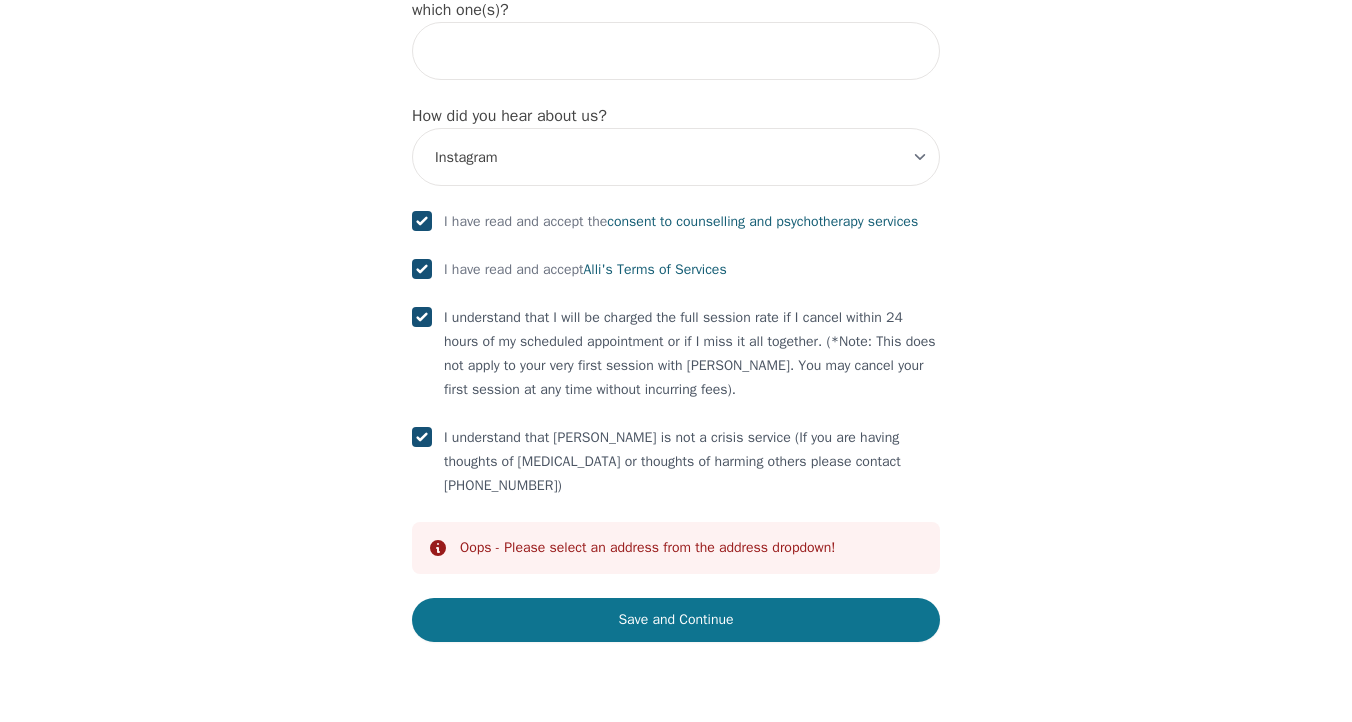click on "Save and Continue" at bounding box center (676, 620) 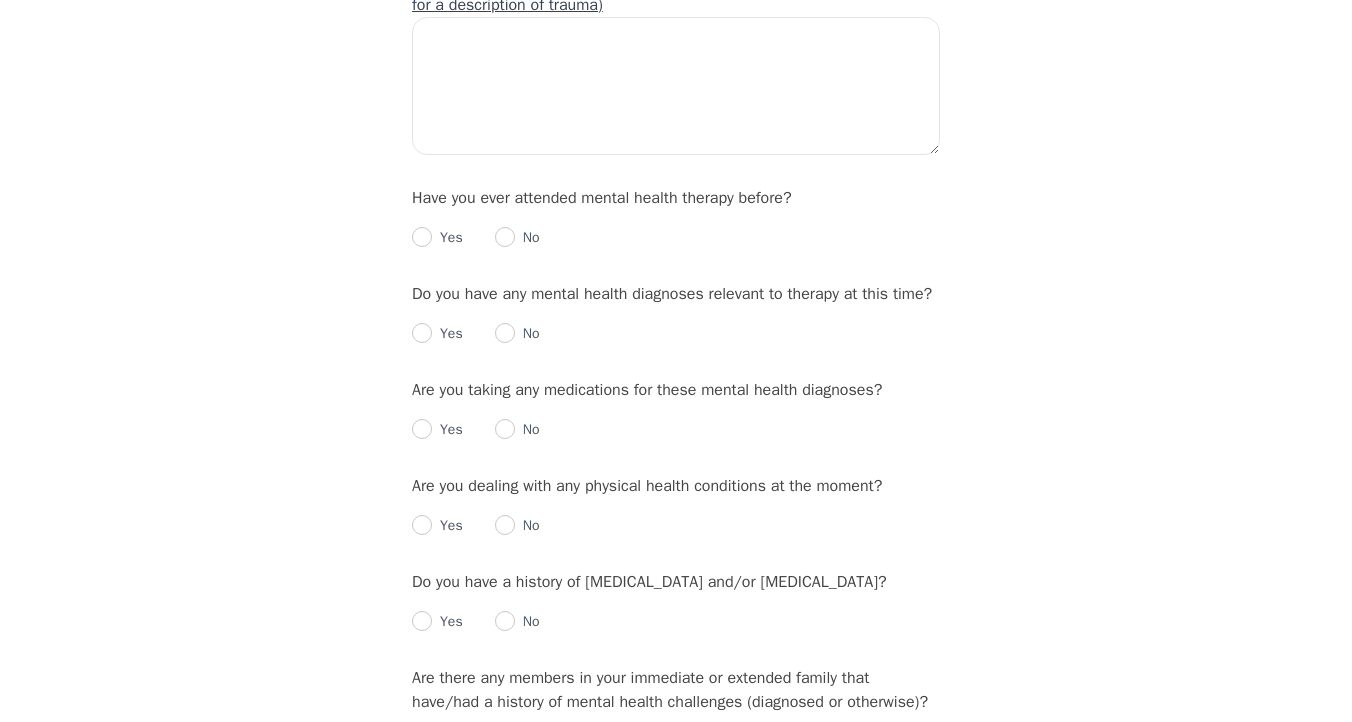 scroll, scrollTop: 2016, scrollLeft: 0, axis: vertical 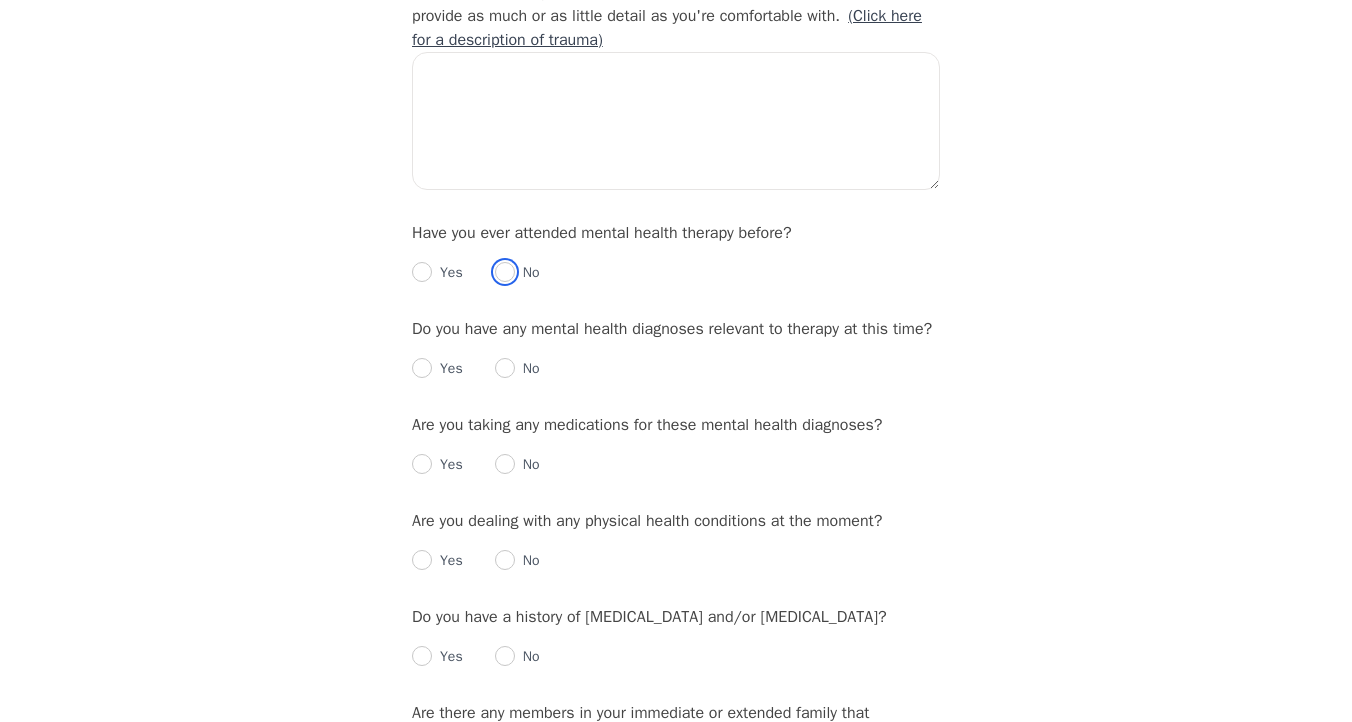 click at bounding box center [505, 272] 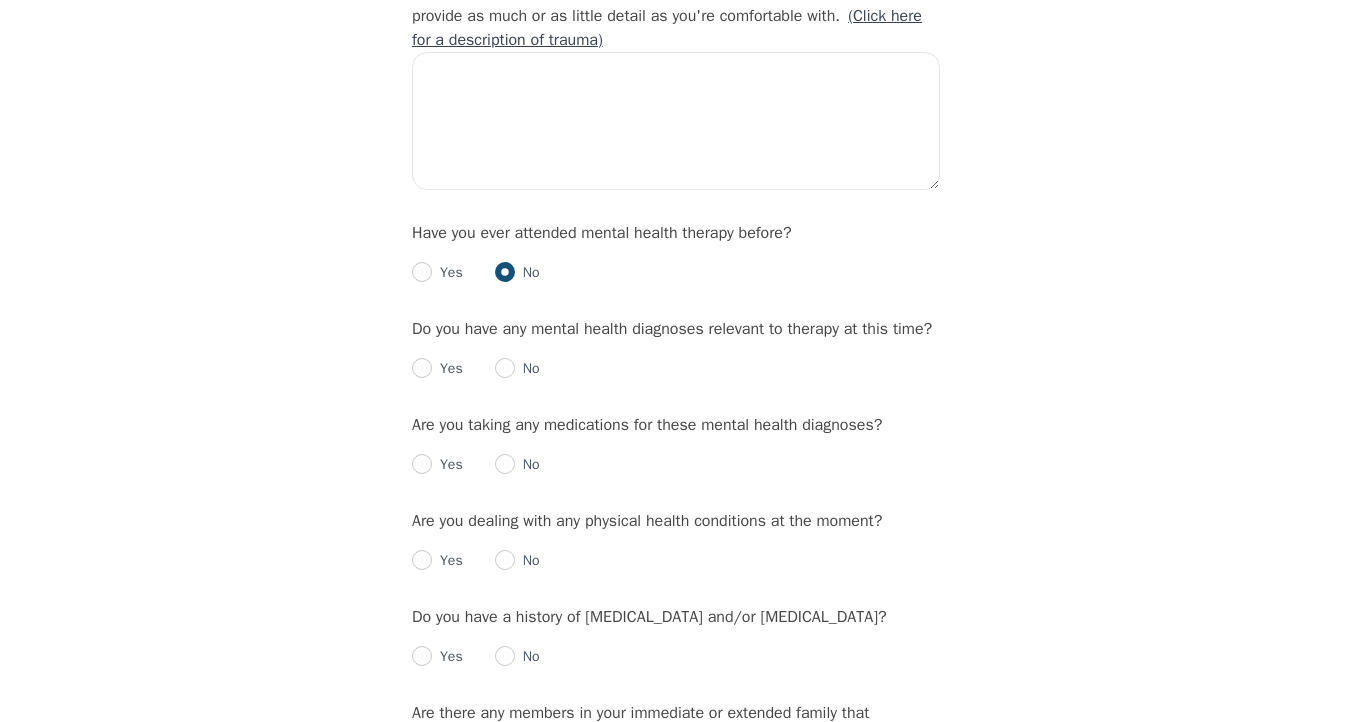 radio on "true" 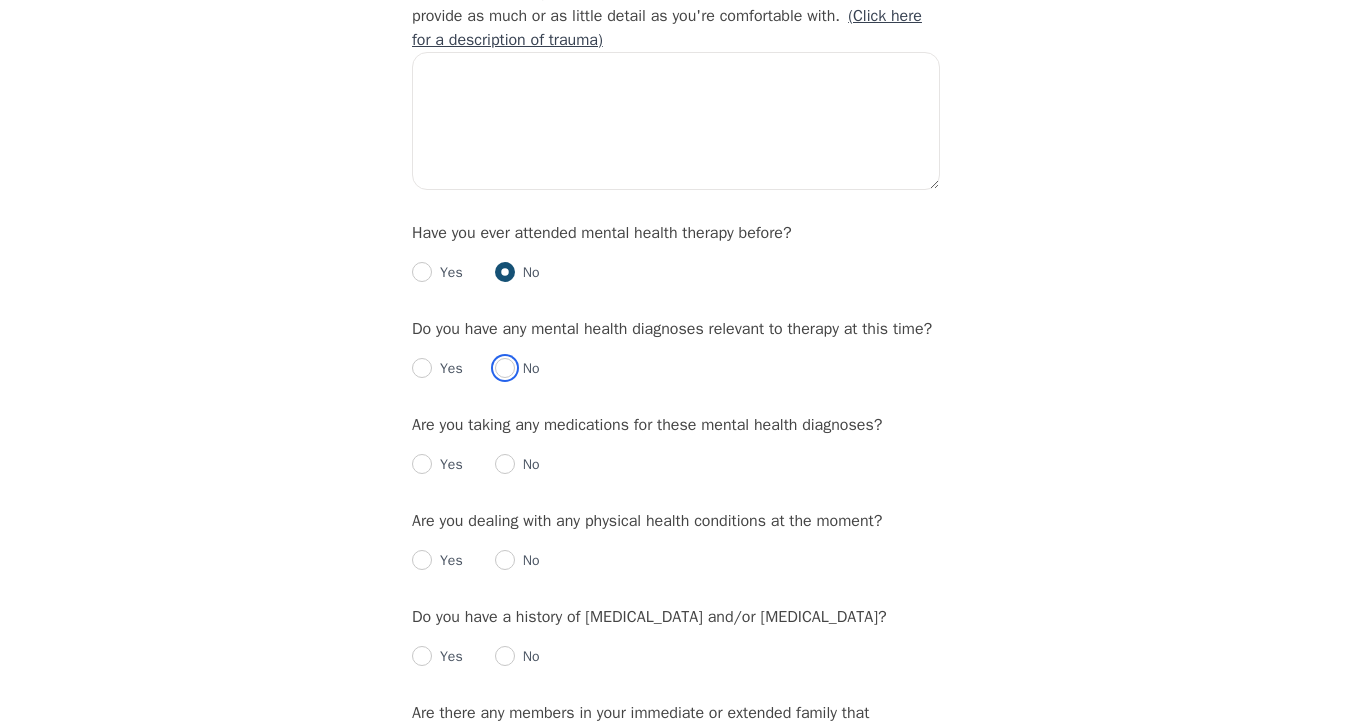 click at bounding box center [505, 368] 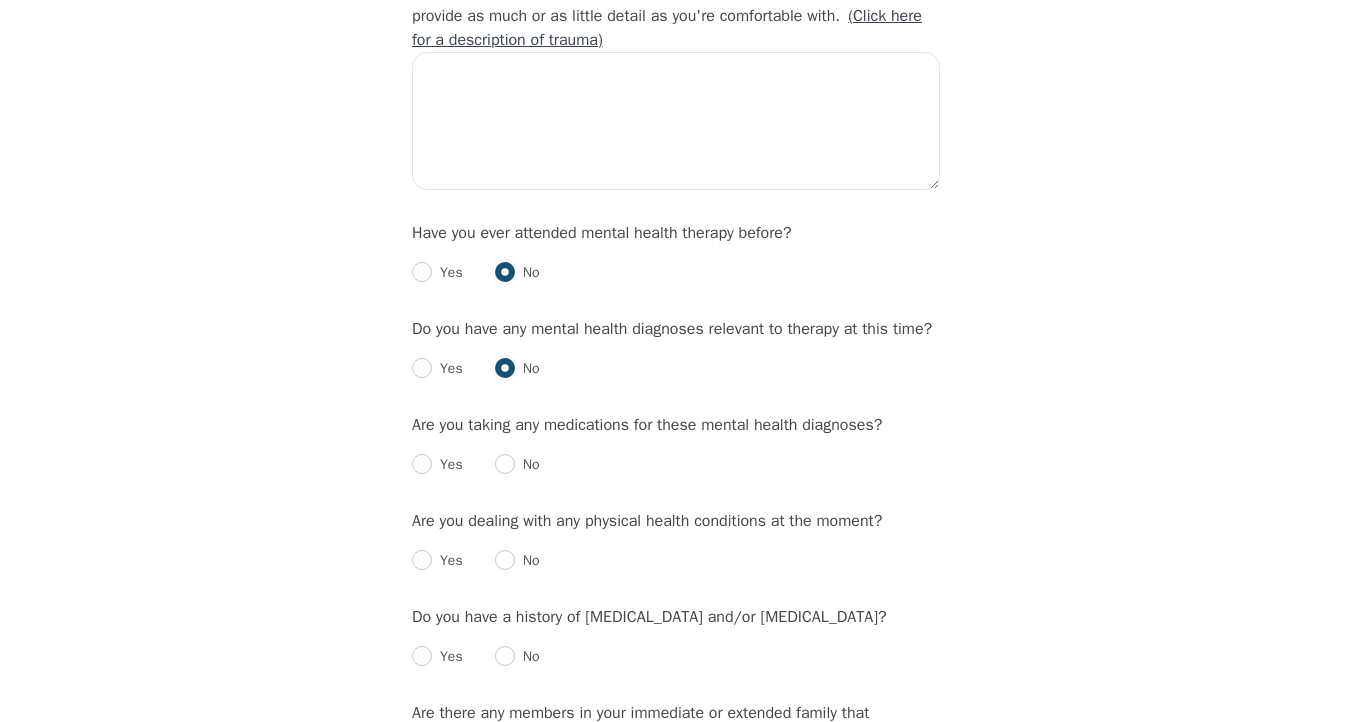 radio on "true" 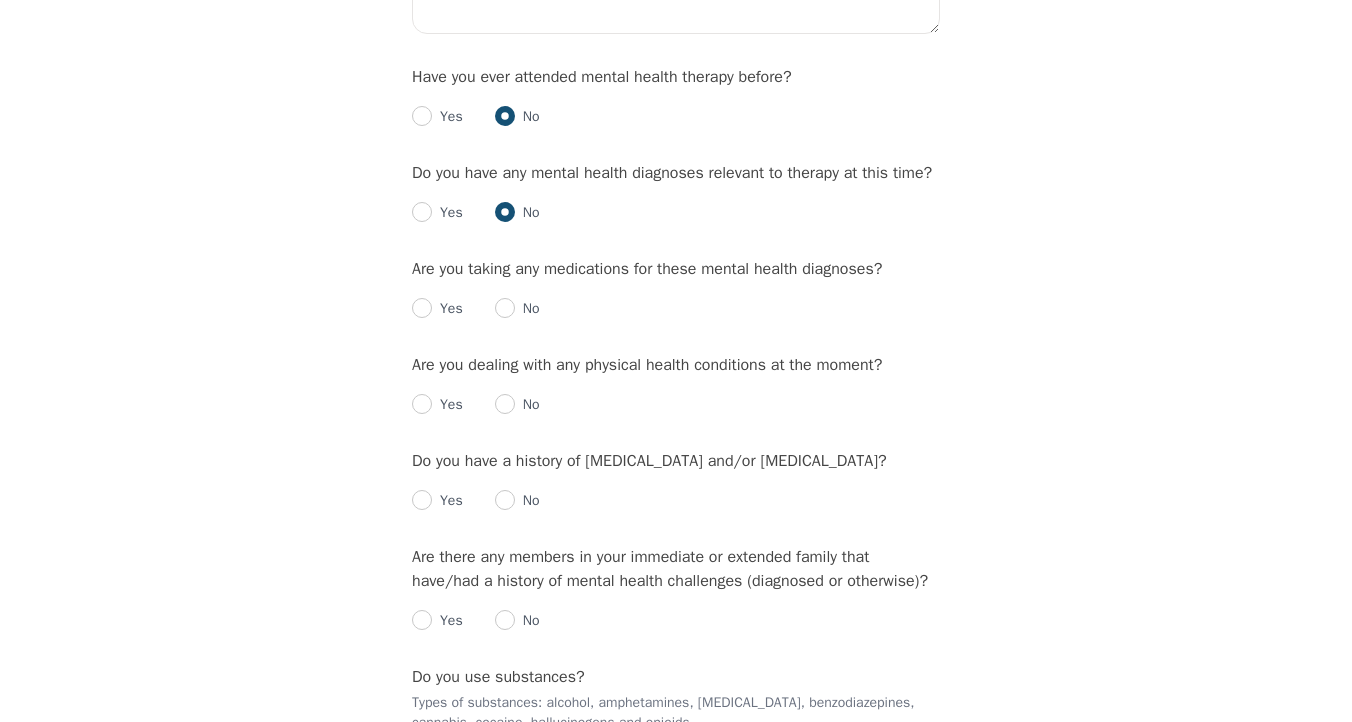 scroll, scrollTop: 2191, scrollLeft: 0, axis: vertical 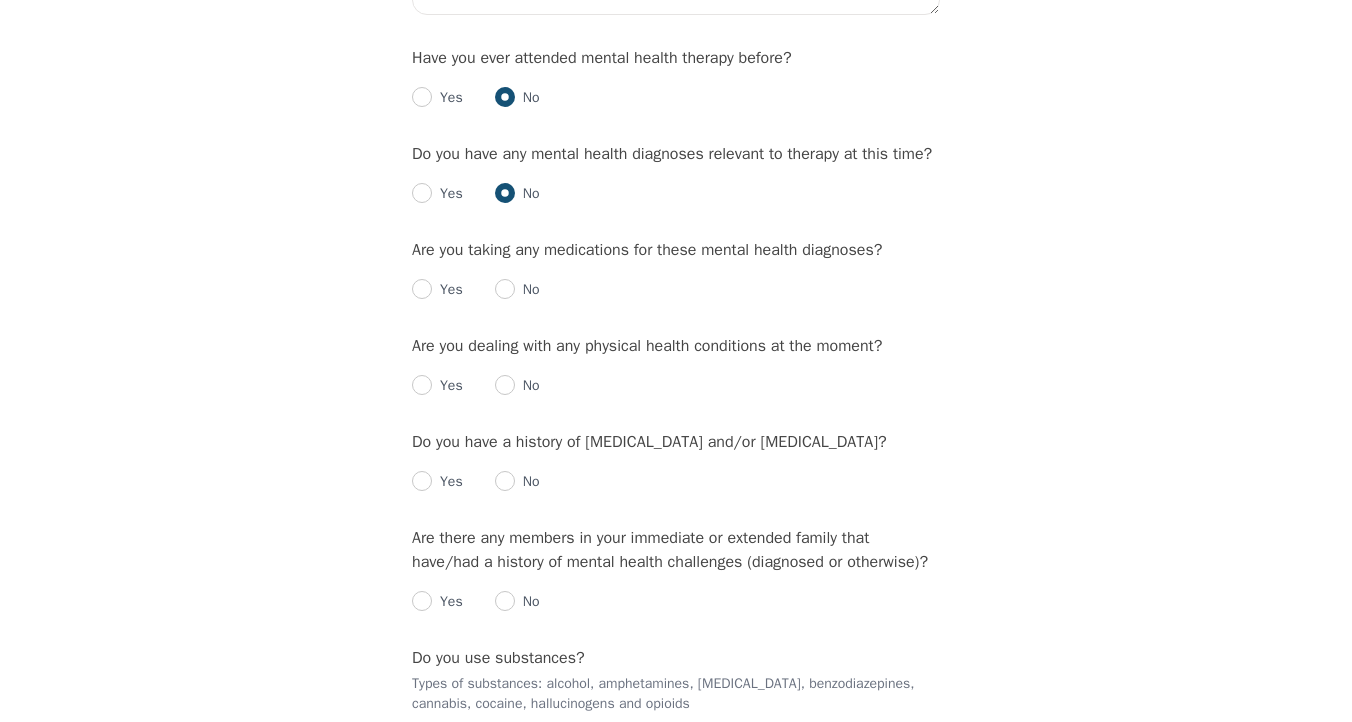 click on "No" at bounding box center [517, 290] 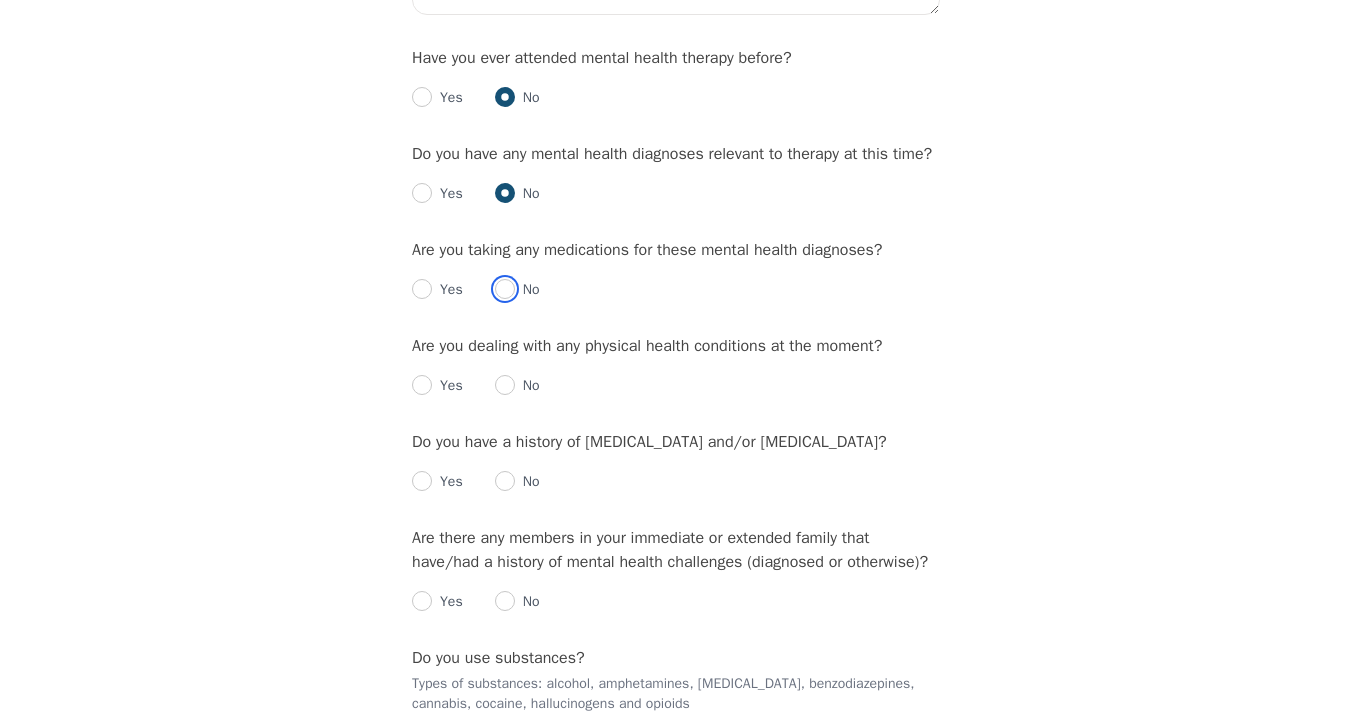 click at bounding box center [505, 289] 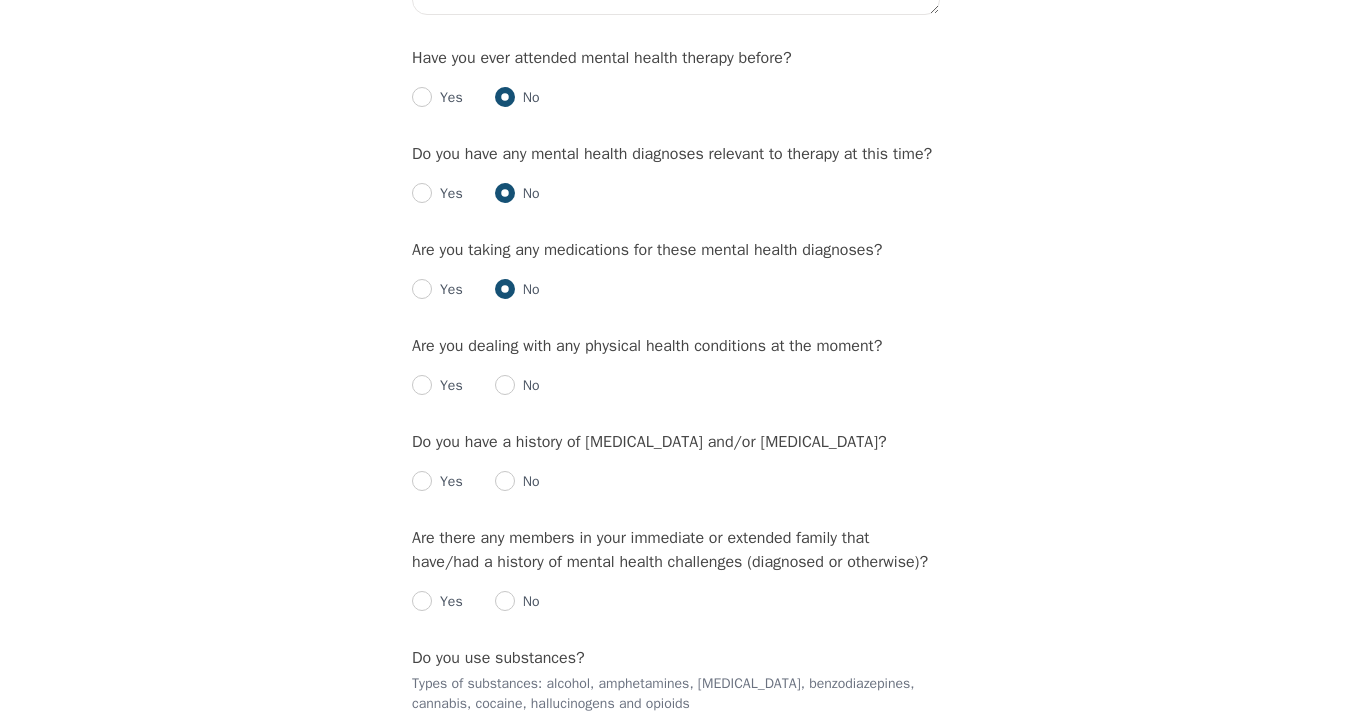 radio on "true" 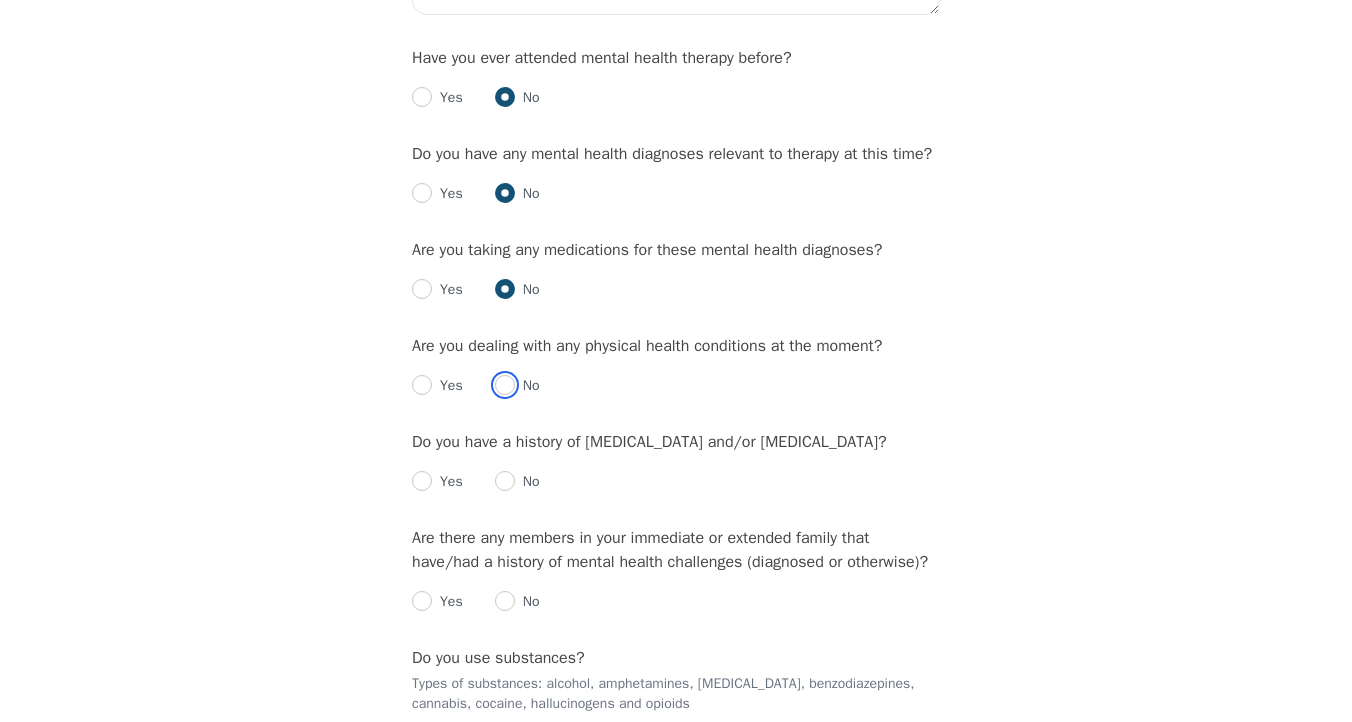 click at bounding box center [505, 385] 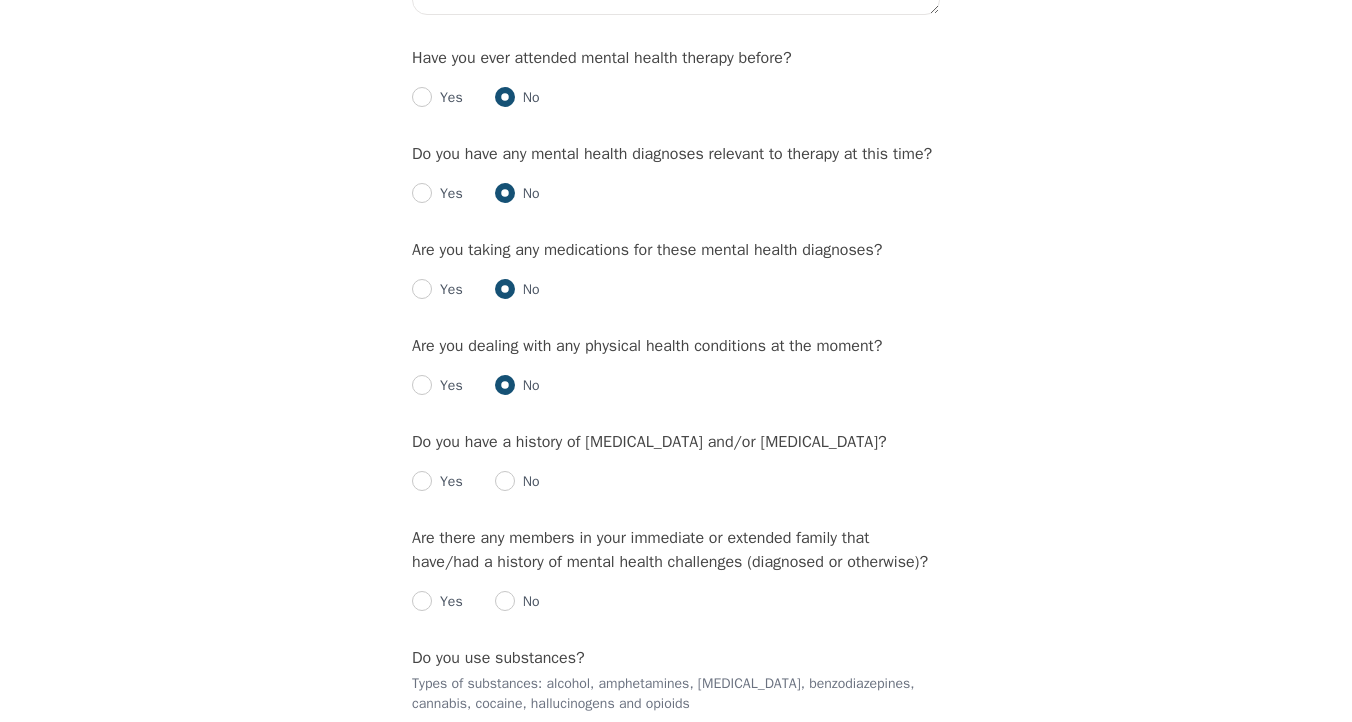 radio on "true" 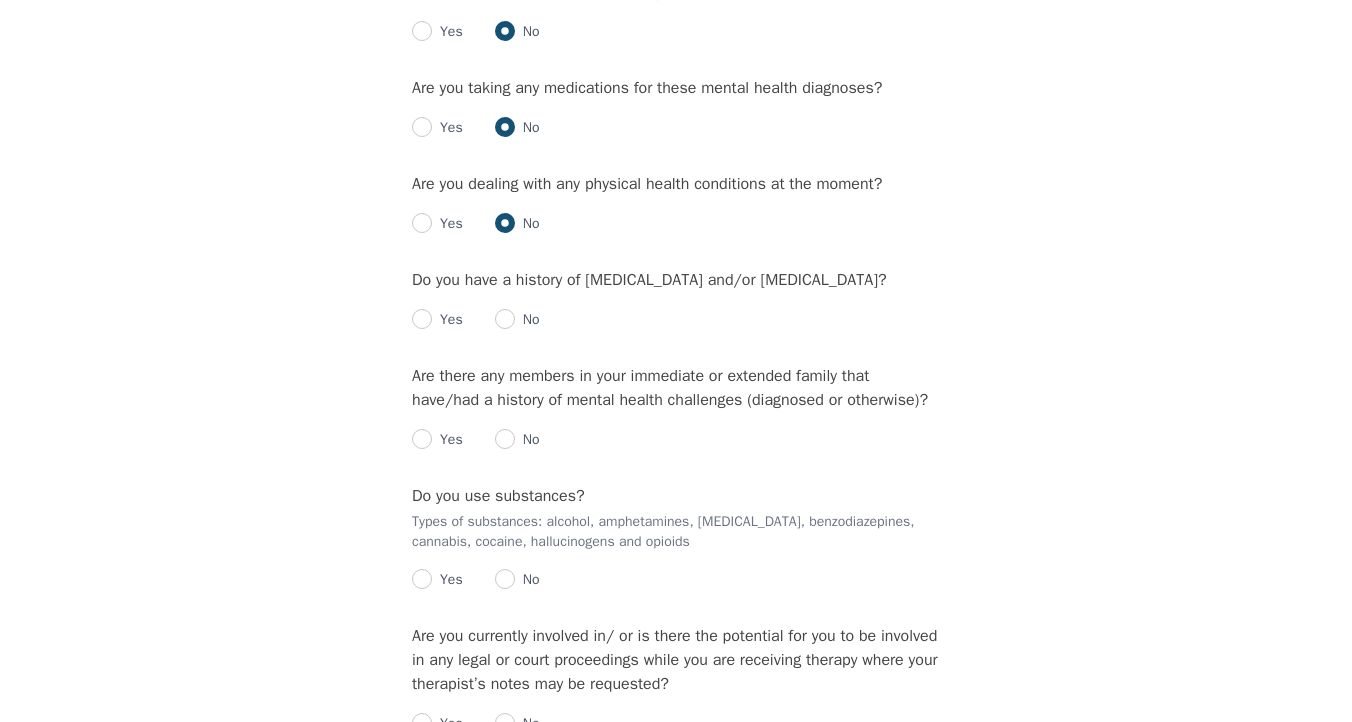 scroll, scrollTop: 2354, scrollLeft: 0, axis: vertical 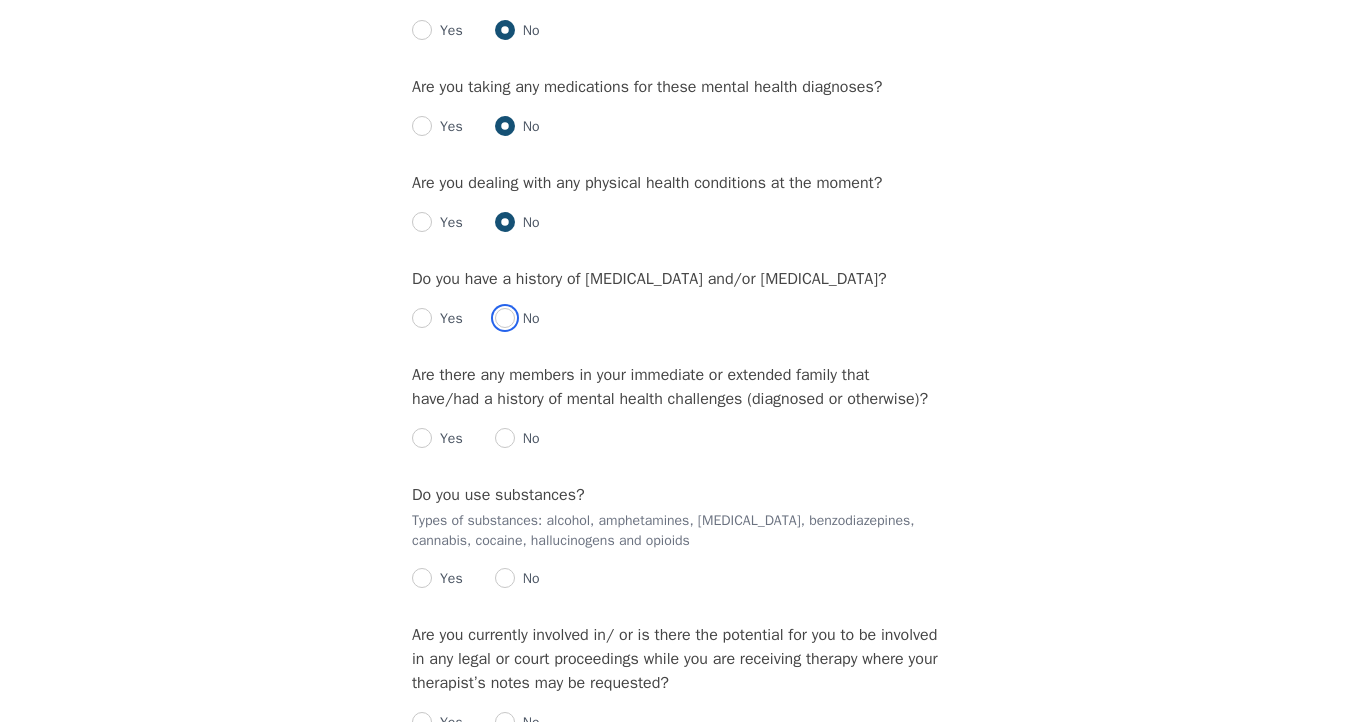 click at bounding box center [505, 318] 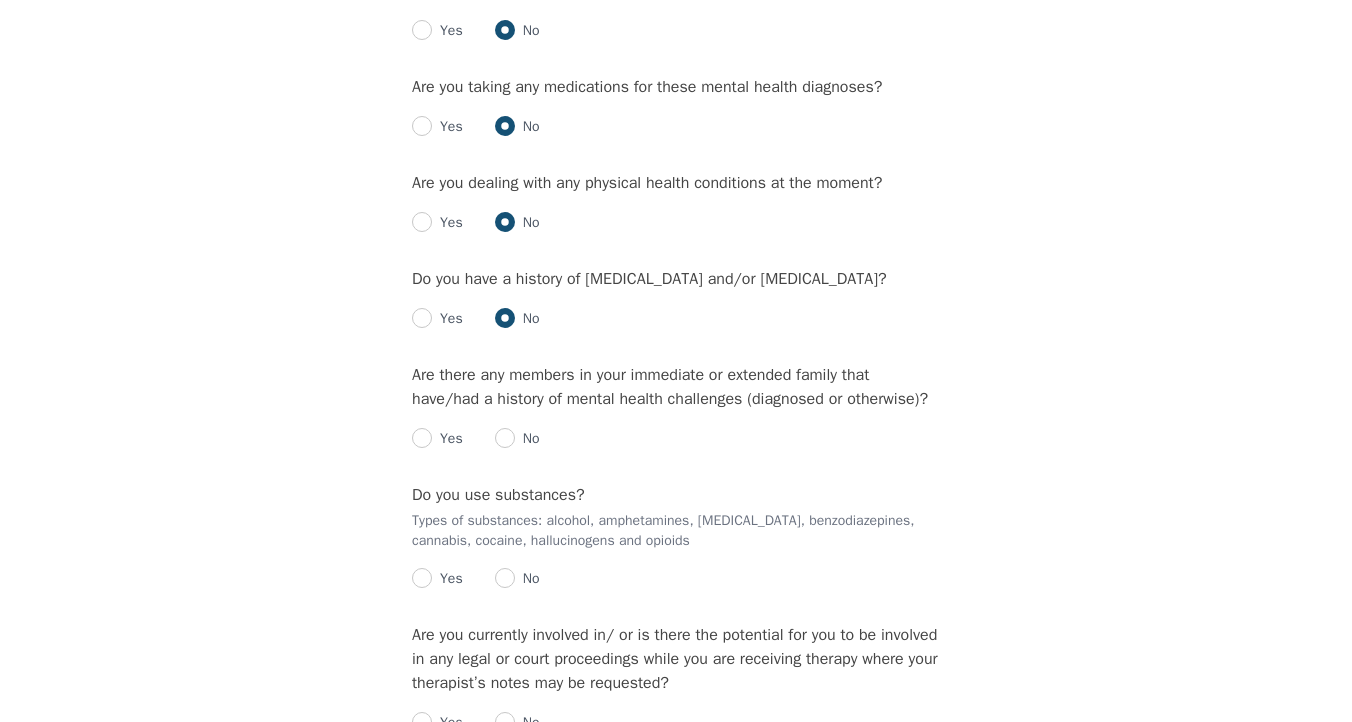 radio on "true" 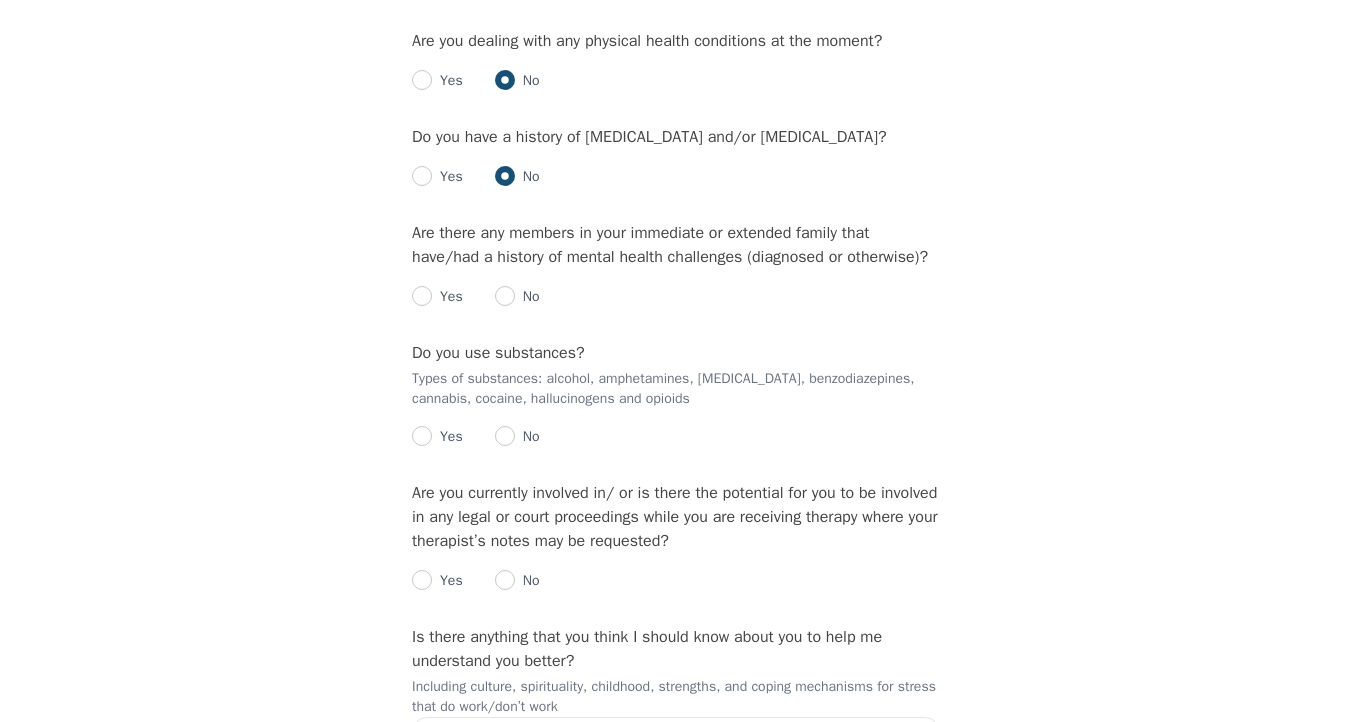 scroll, scrollTop: 2513, scrollLeft: 0, axis: vertical 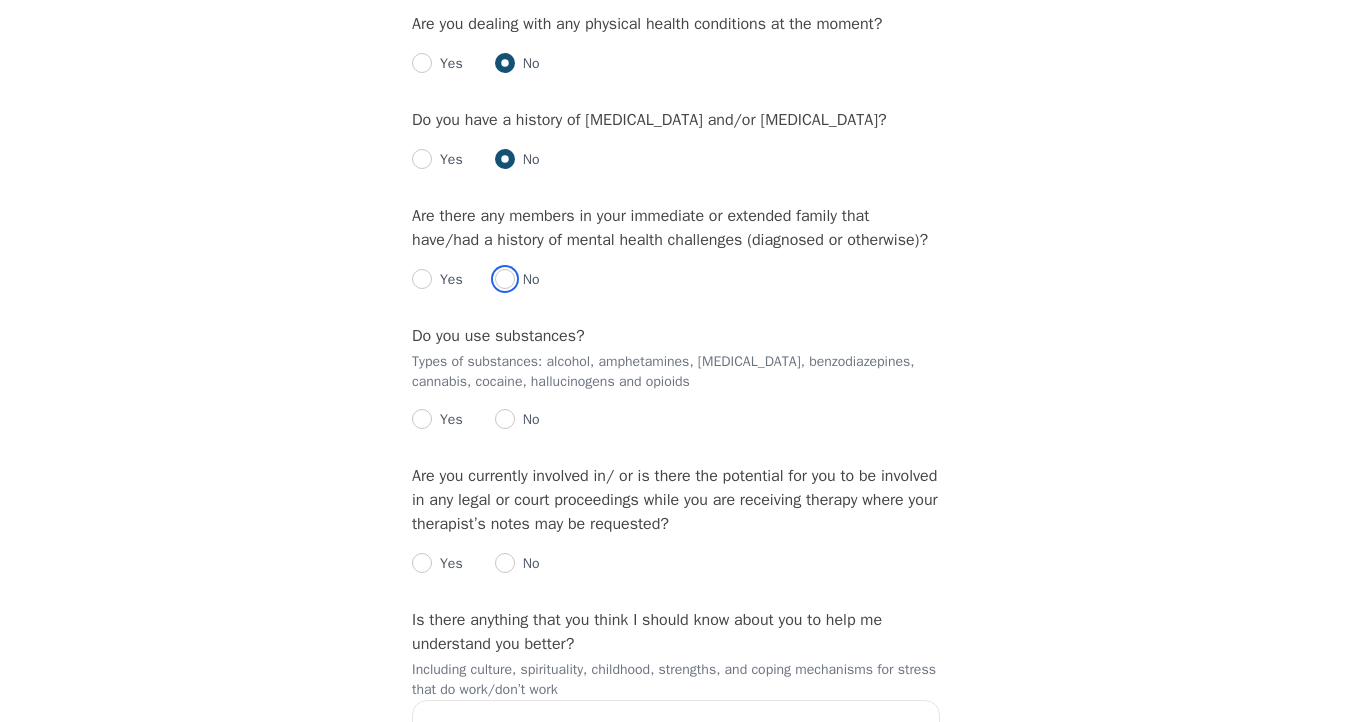 click at bounding box center (505, 279) 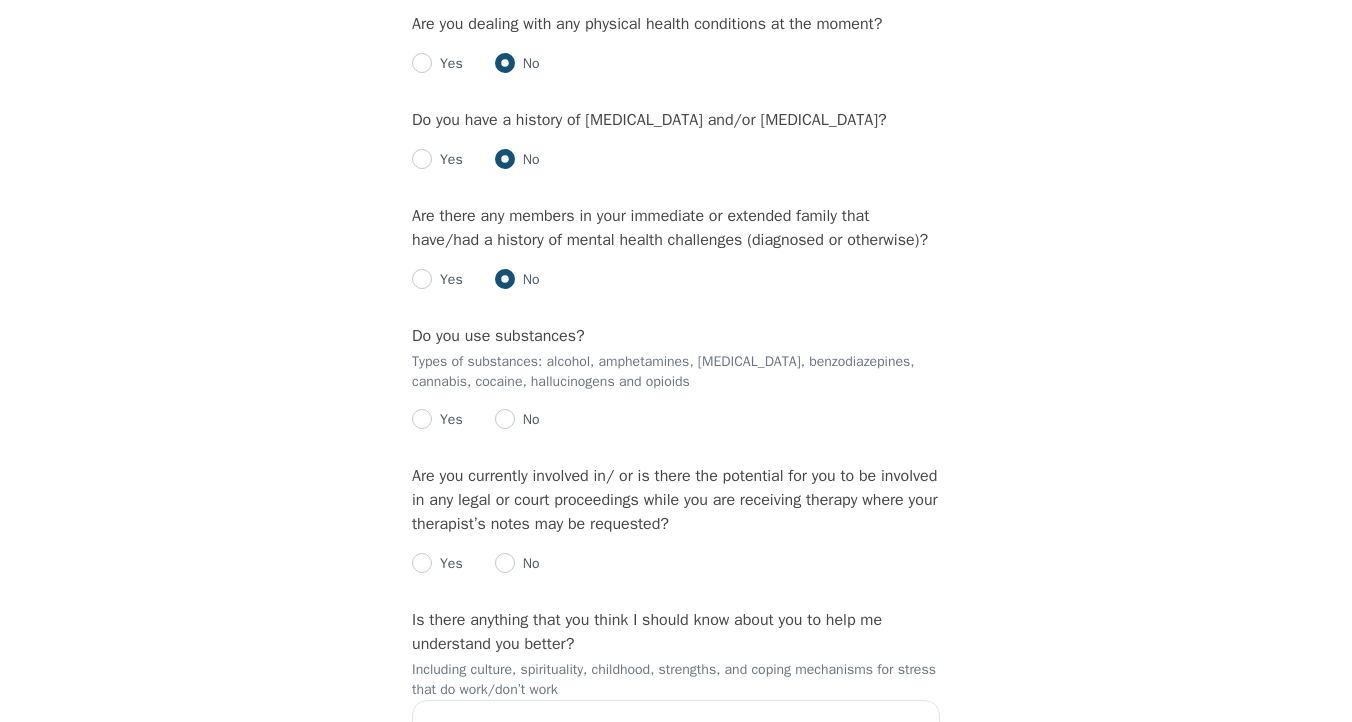 radio on "true" 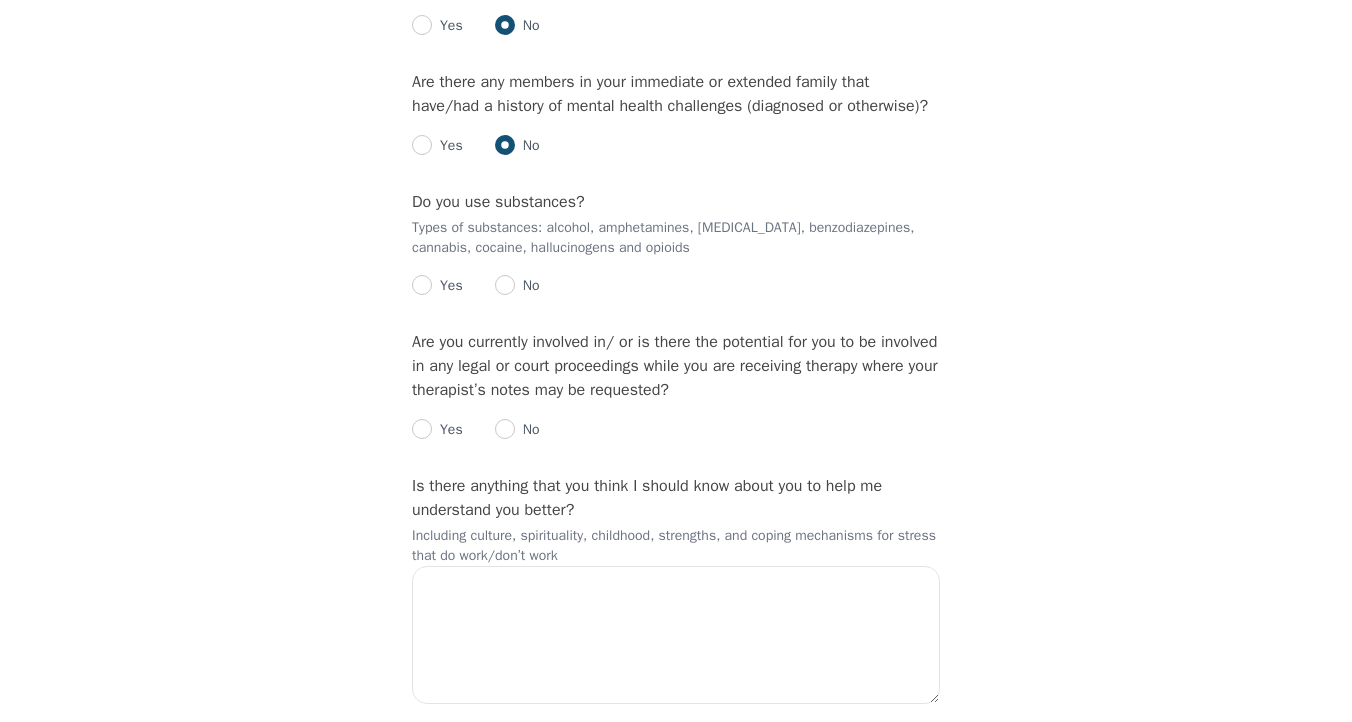 scroll, scrollTop: 2661, scrollLeft: 0, axis: vertical 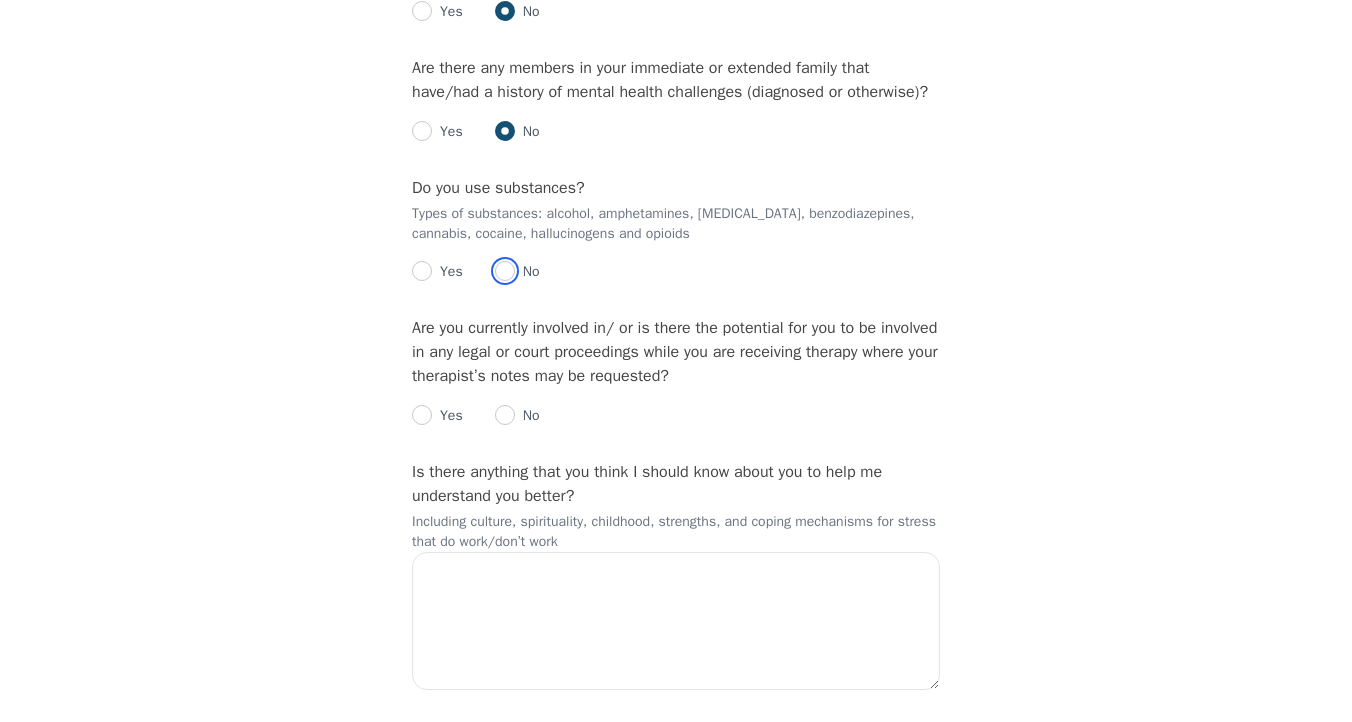 click at bounding box center (505, 271) 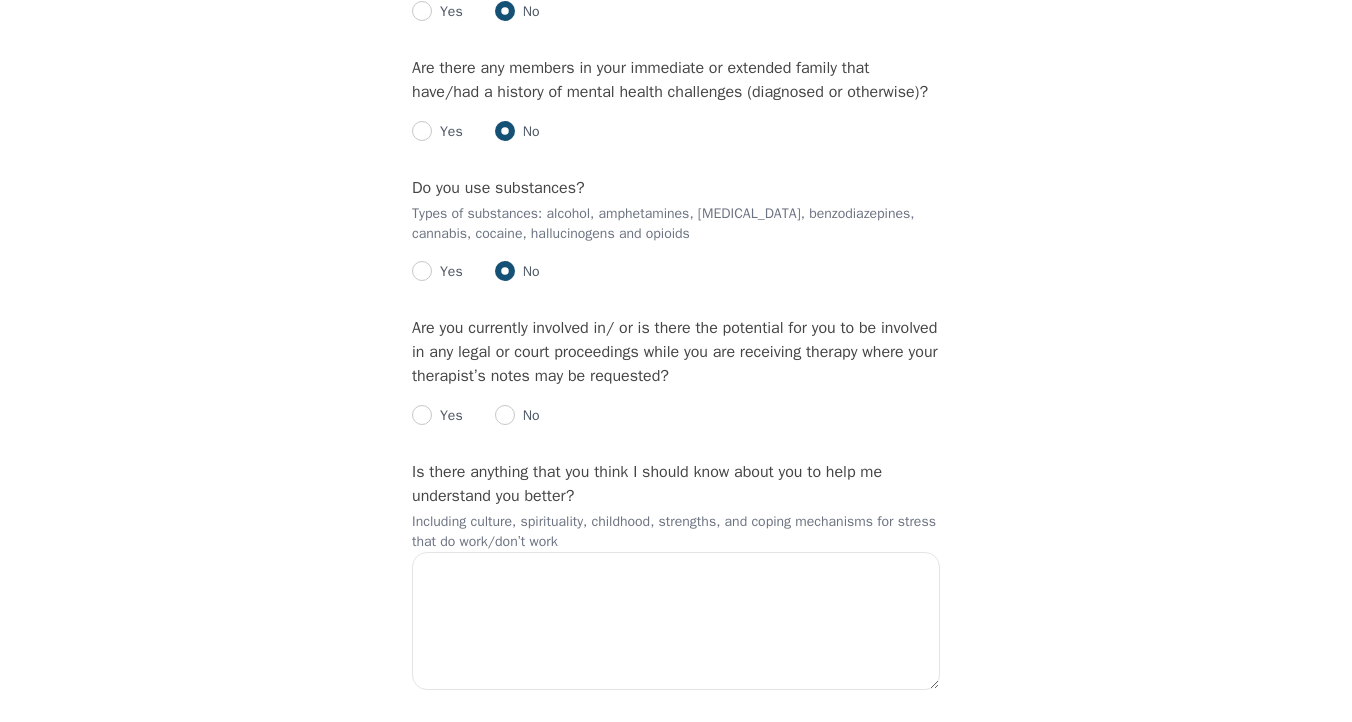 radio on "true" 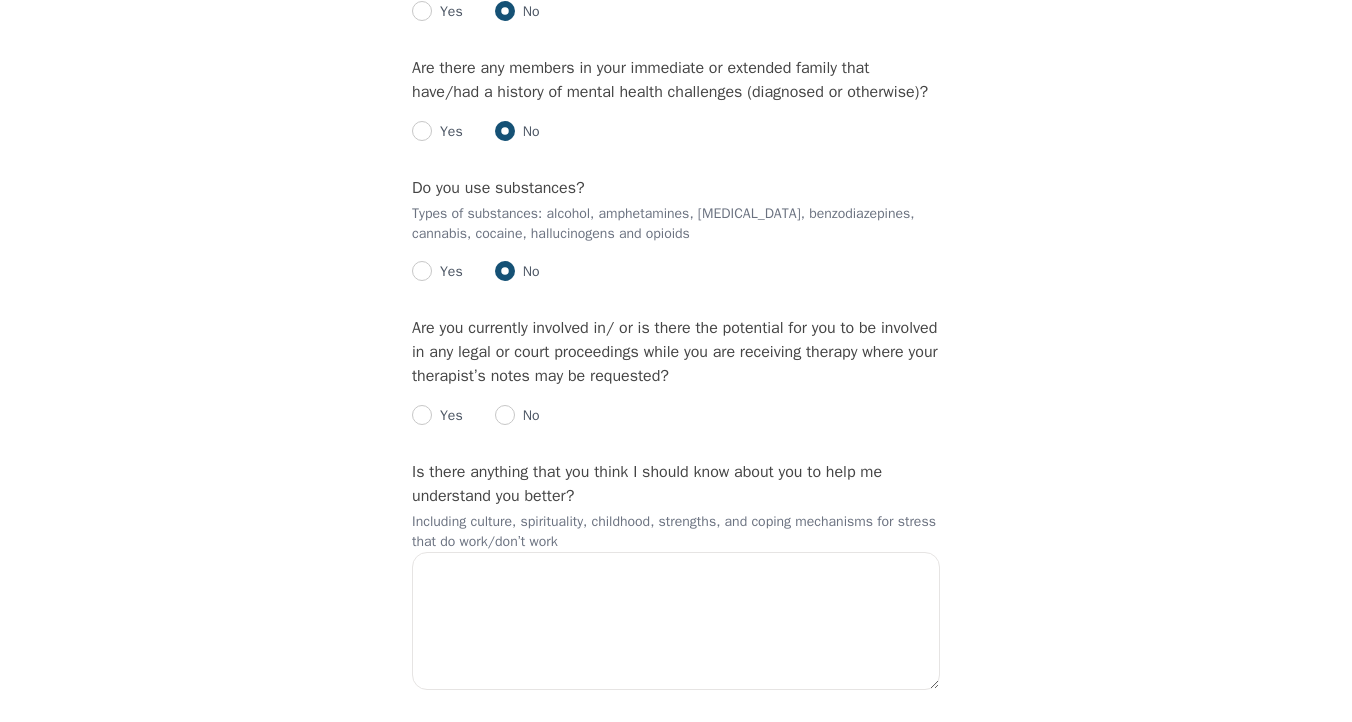 click on "No" at bounding box center (527, 416) 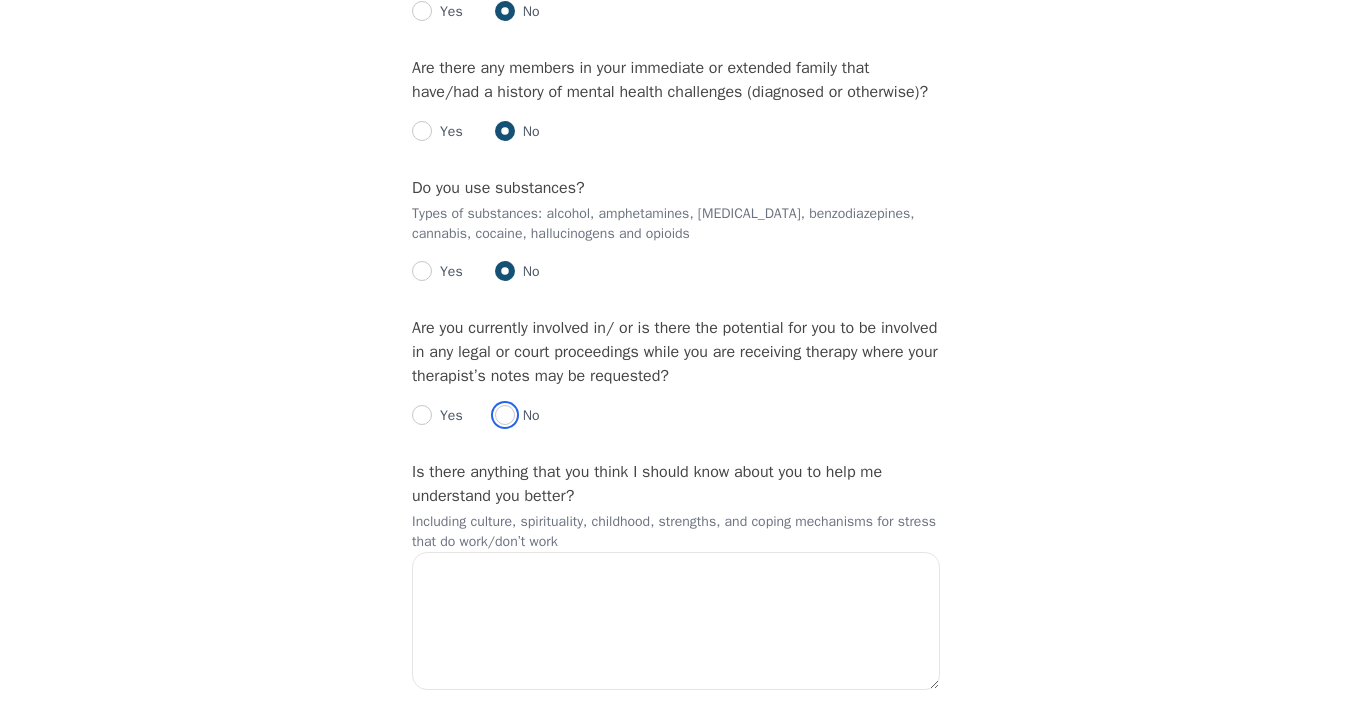 click at bounding box center (505, 415) 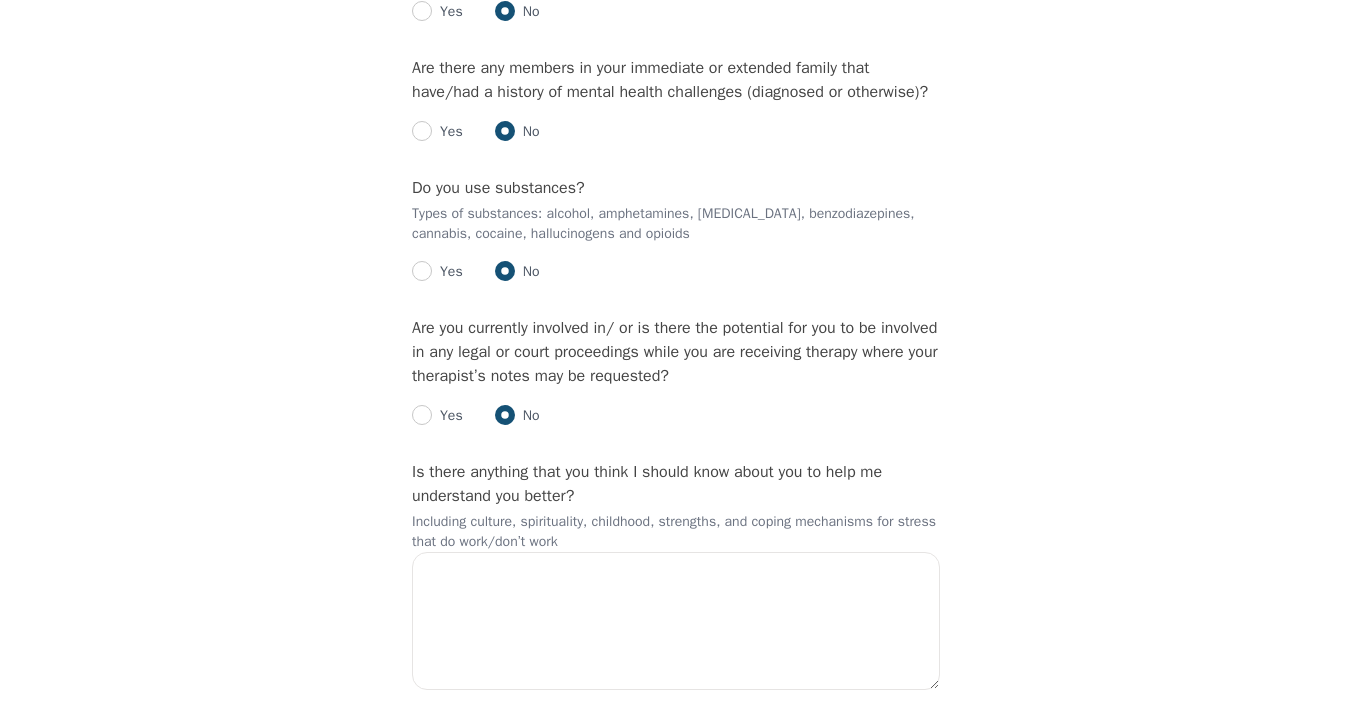radio on "true" 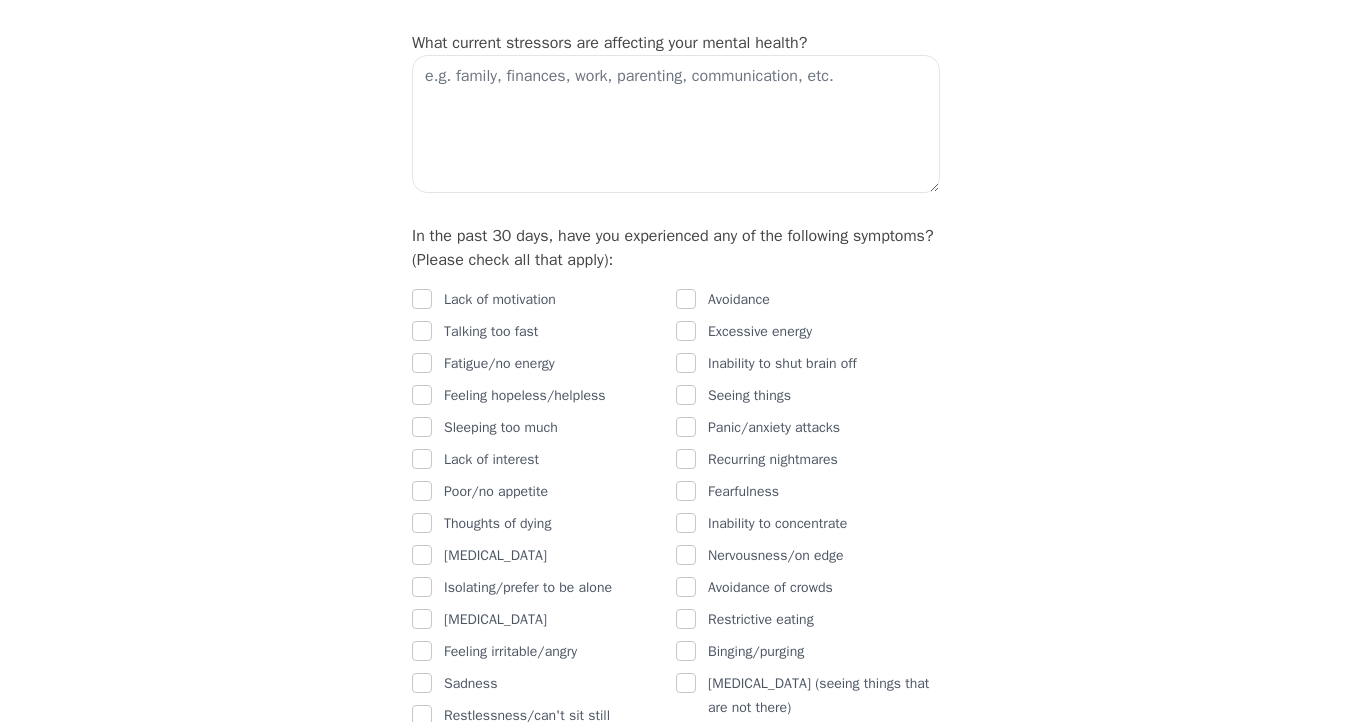 scroll, scrollTop: 1076, scrollLeft: 0, axis: vertical 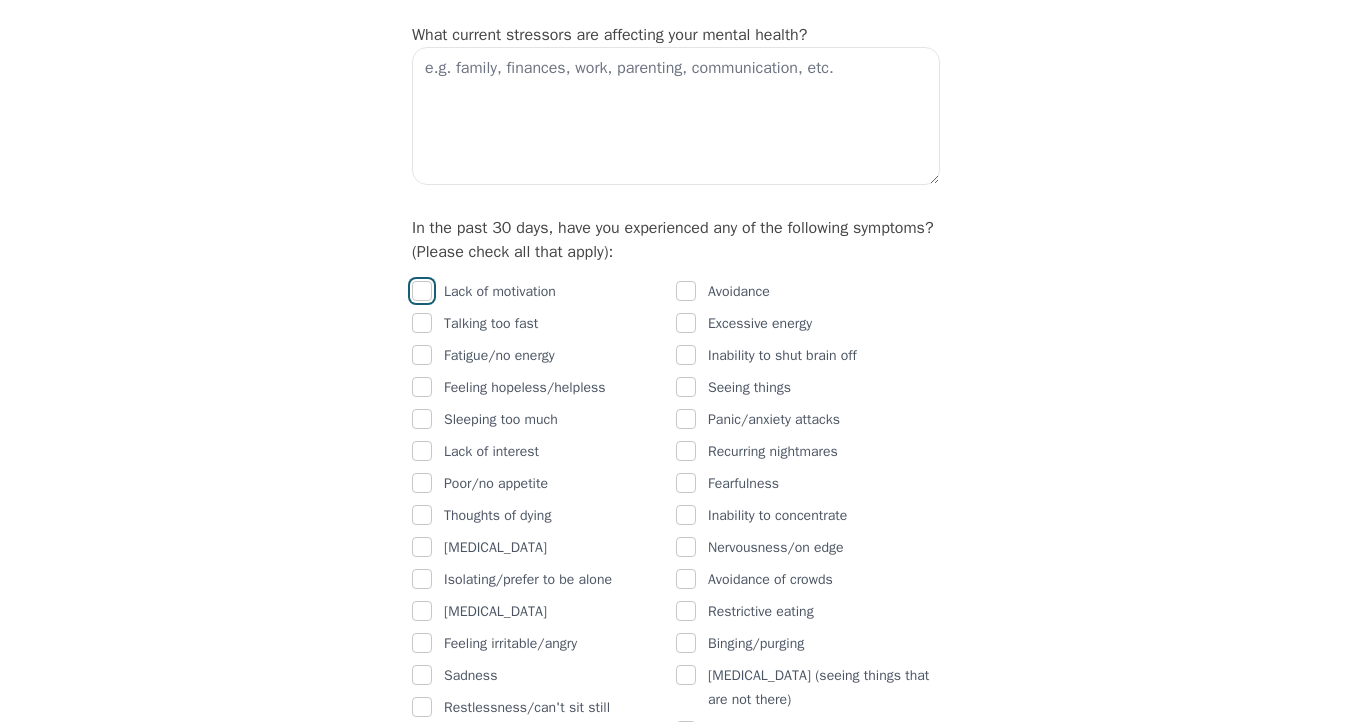 click at bounding box center [422, 291] 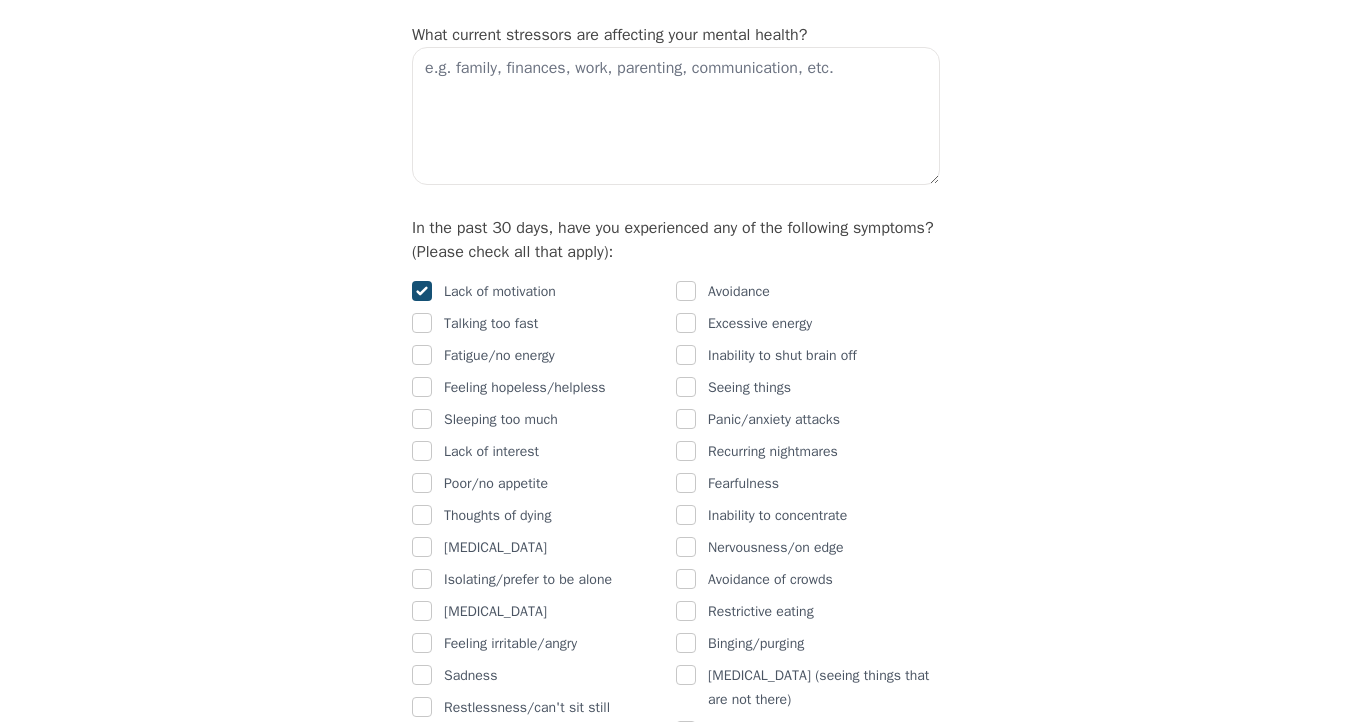 checkbox on "true" 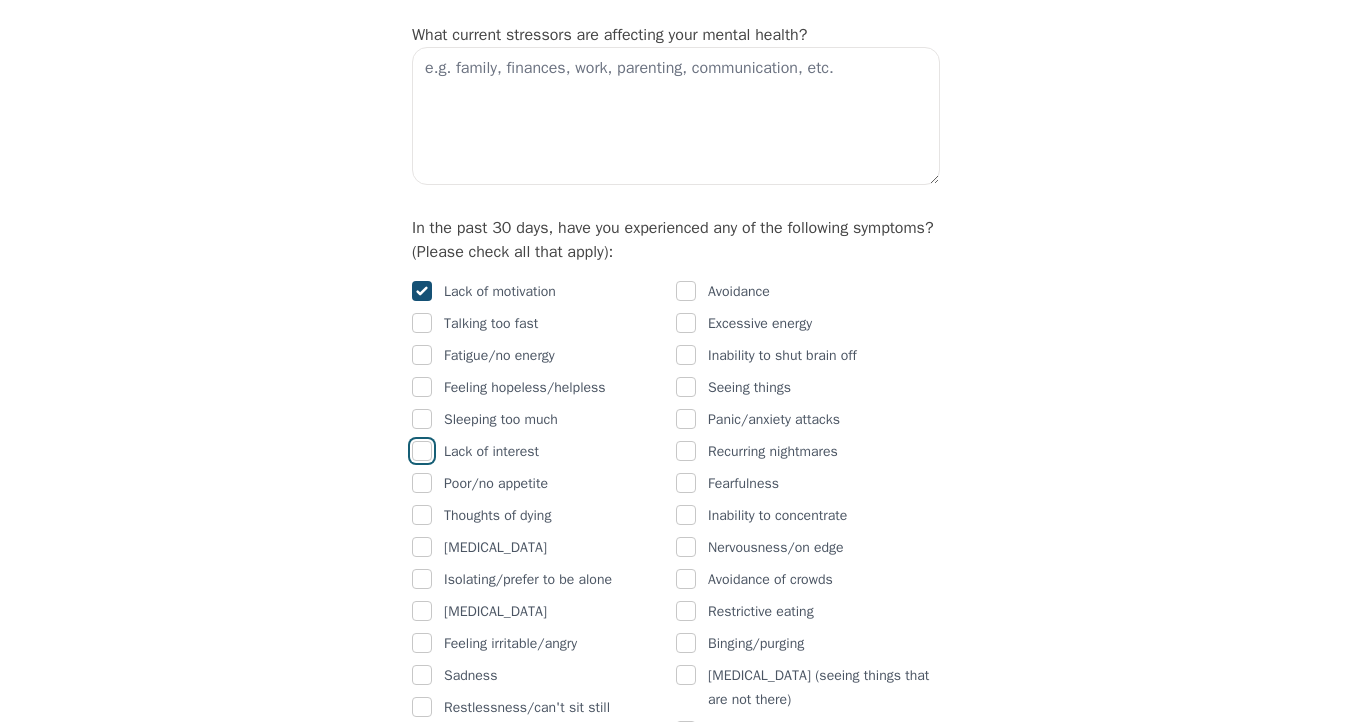 click at bounding box center (422, 451) 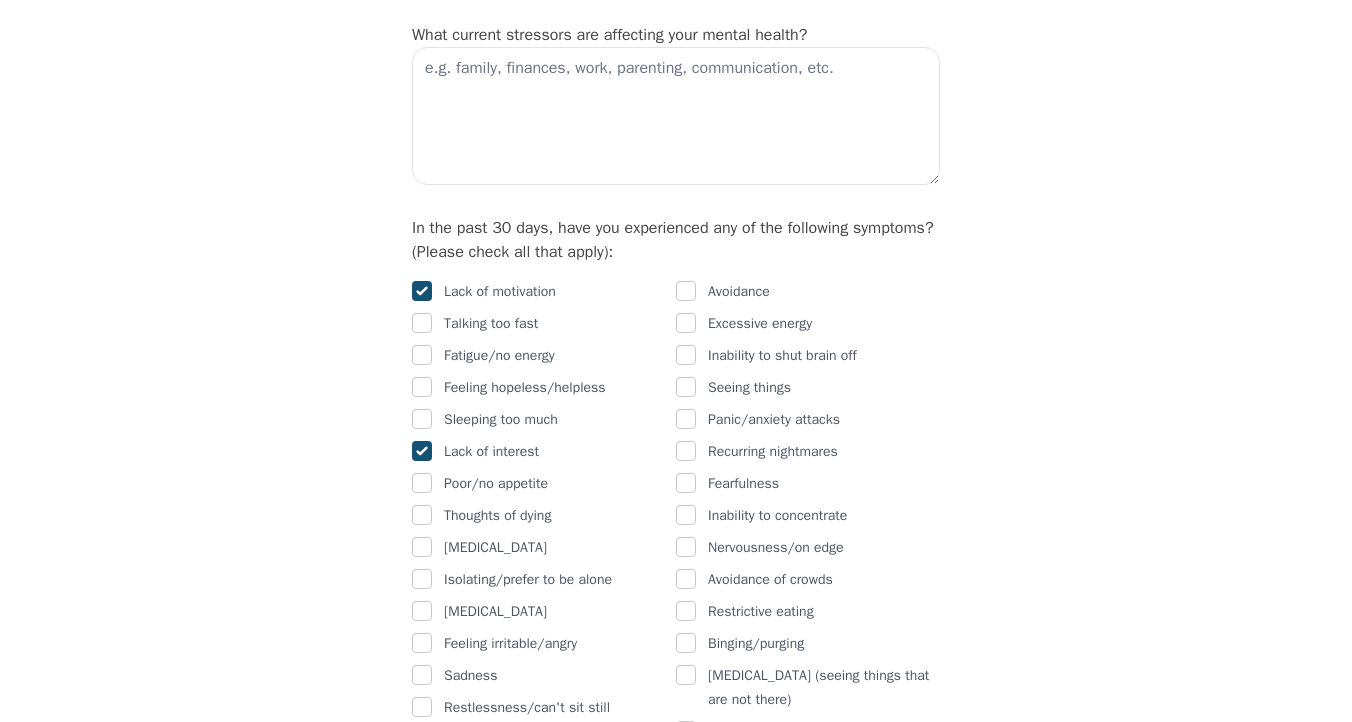checkbox on "true" 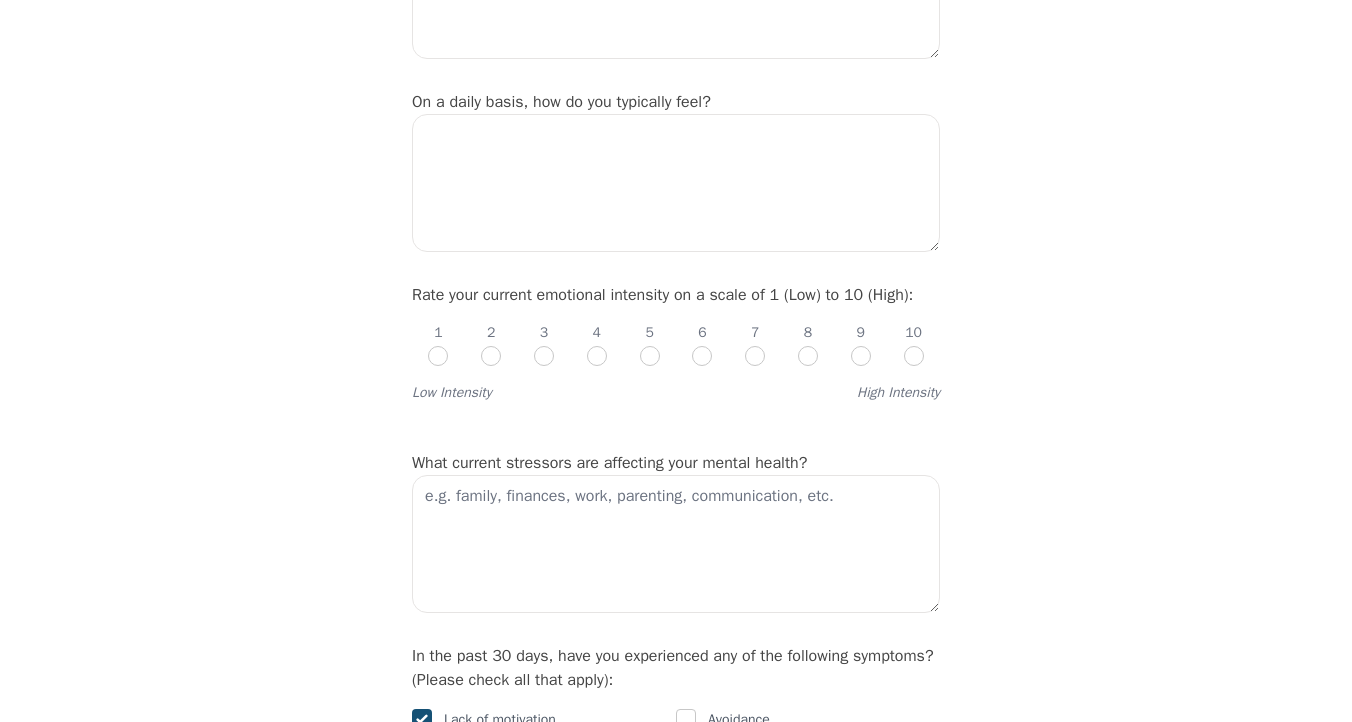 scroll, scrollTop: 646, scrollLeft: 0, axis: vertical 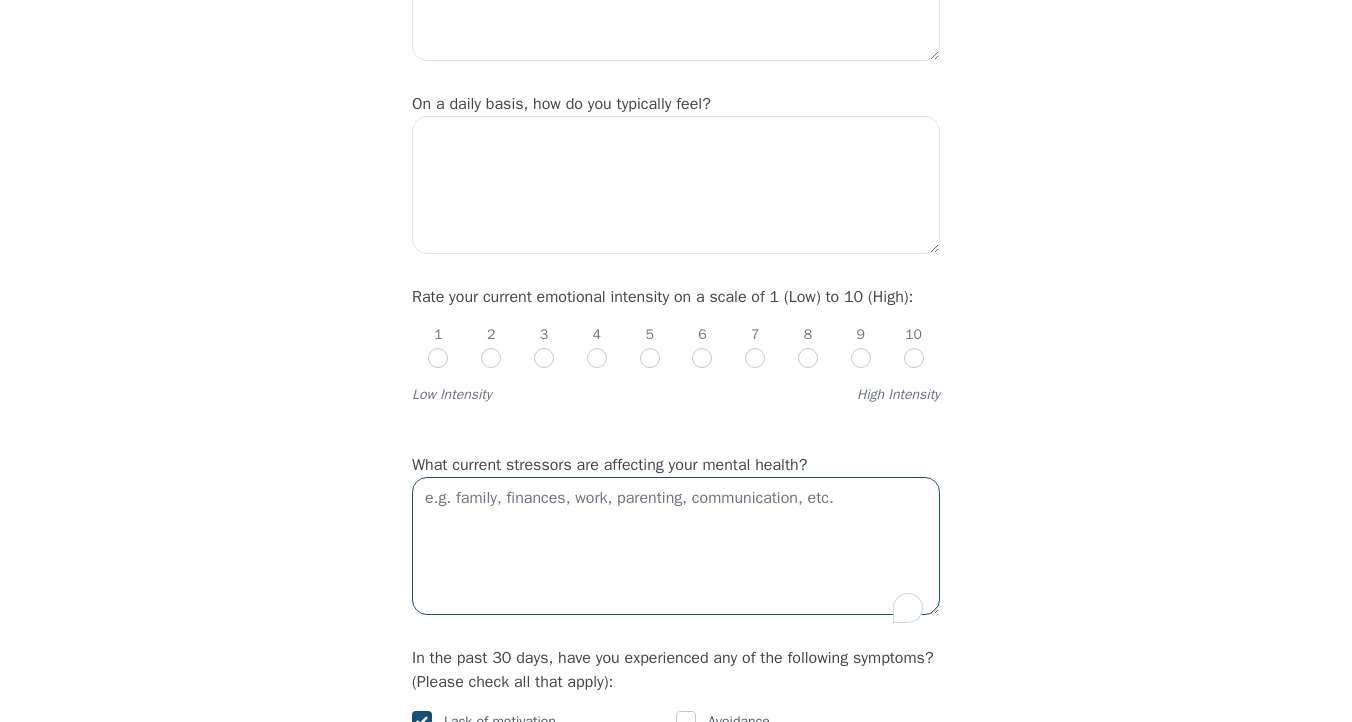 click at bounding box center [676, 546] 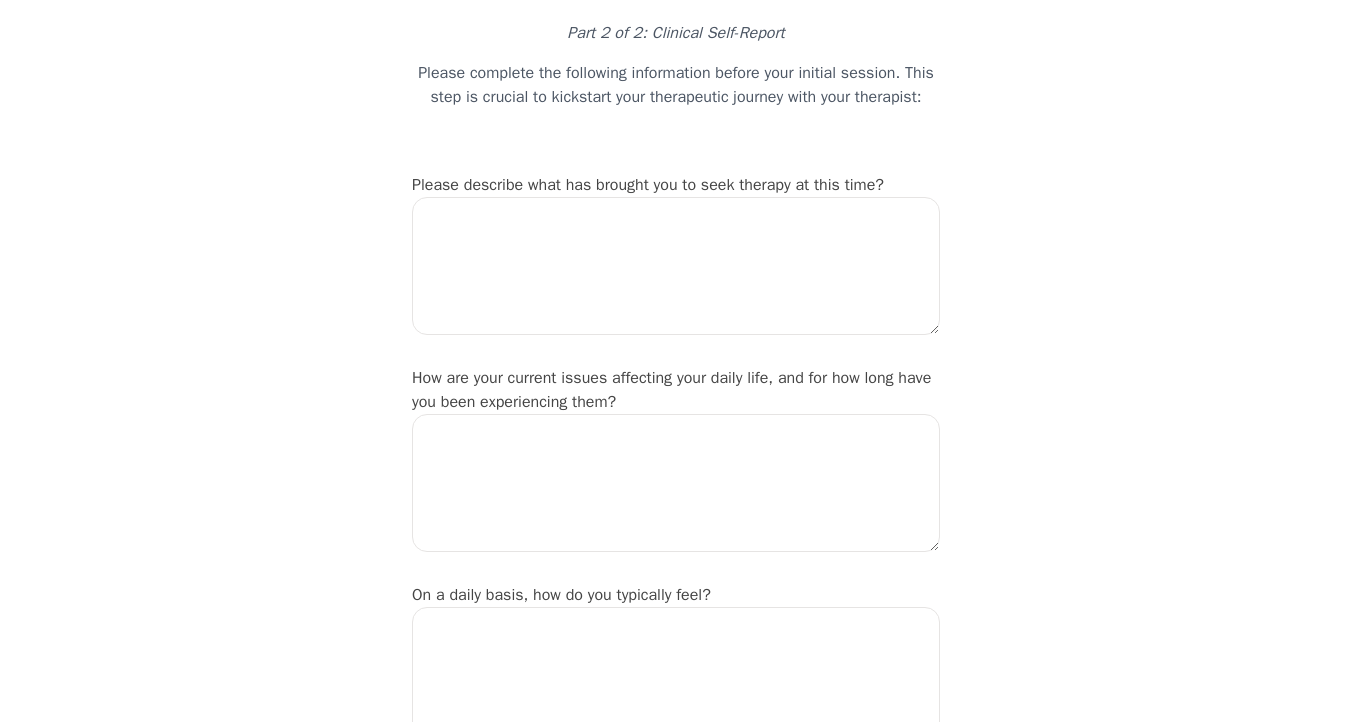 scroll, scrollTop: 157, scrollLeft: 0, axis: vertical 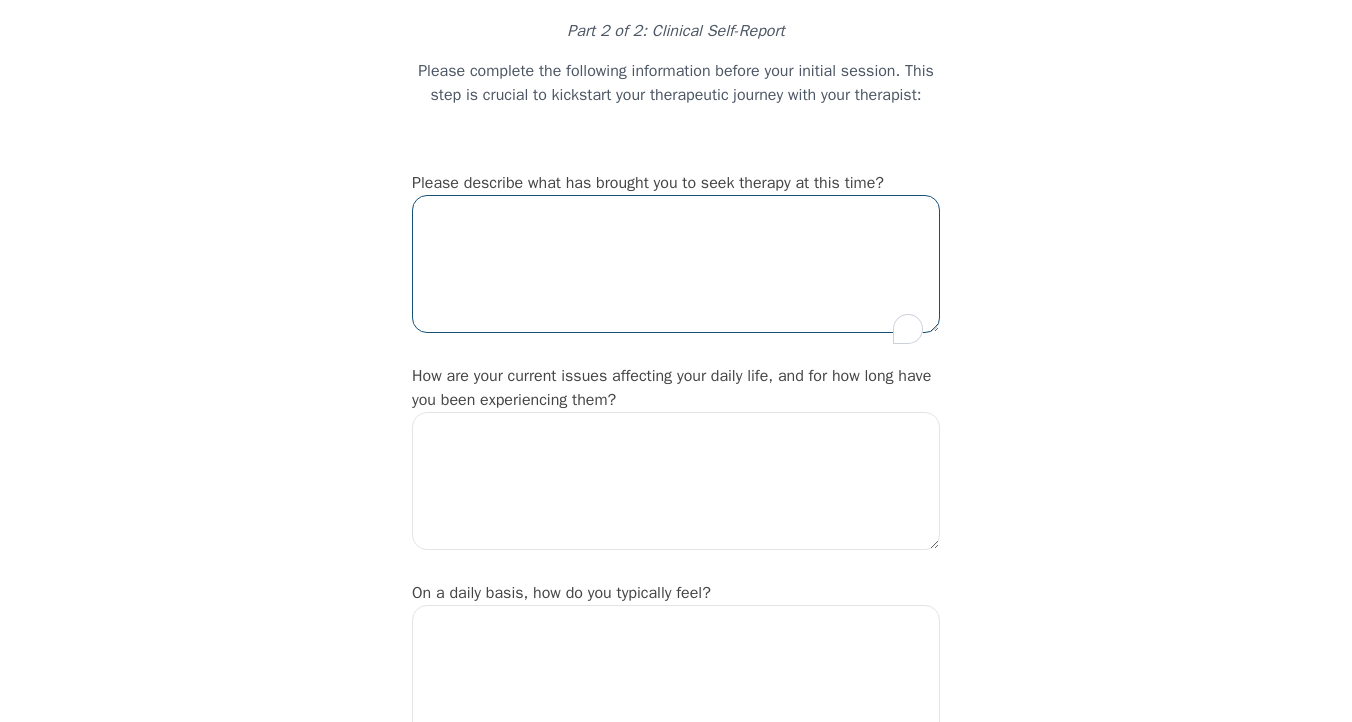 click at bounding box center [676, 264] 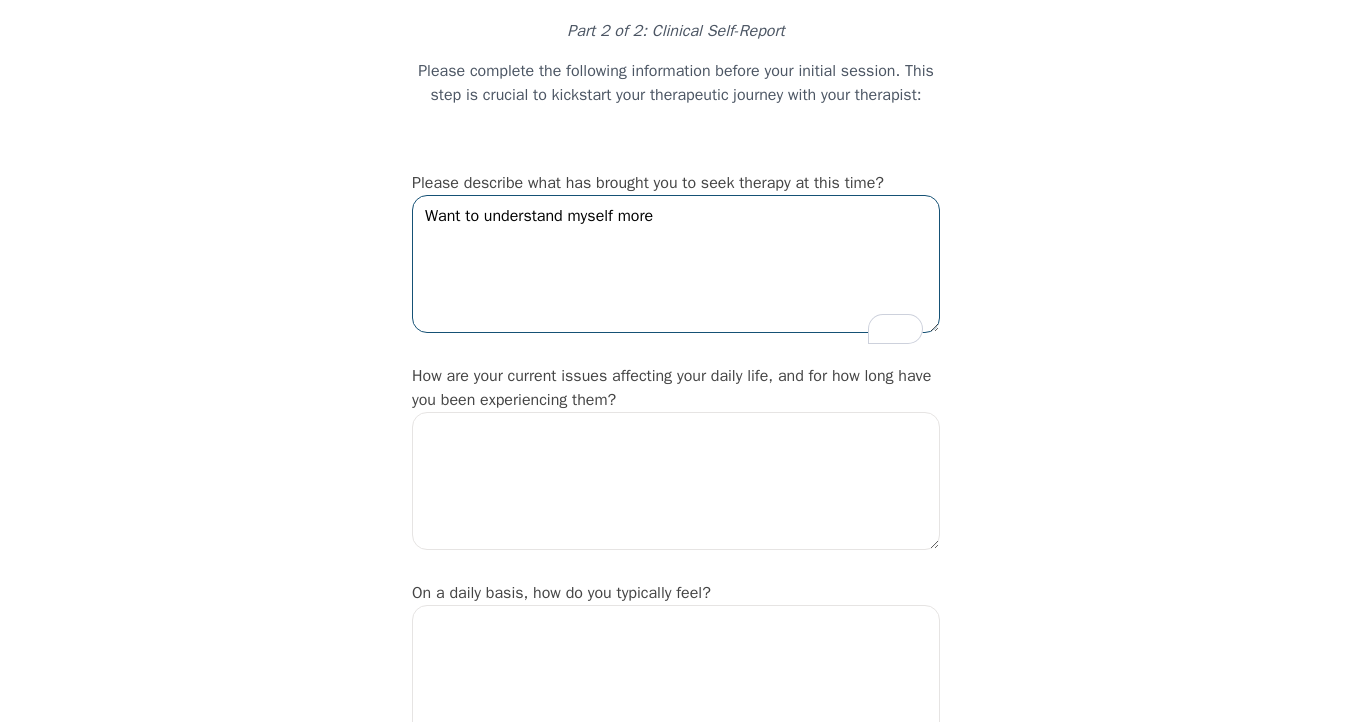 type on "Want to understand myself more" 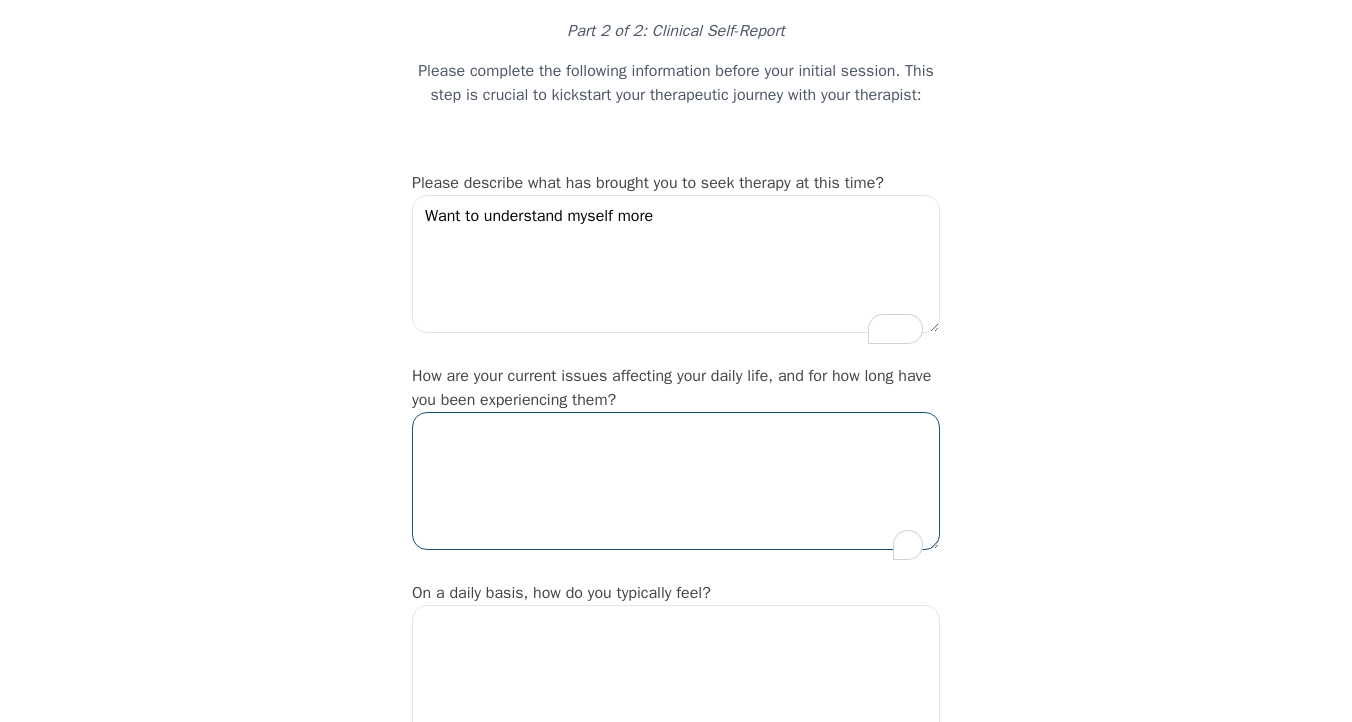 click at bounding box center [676, 481] 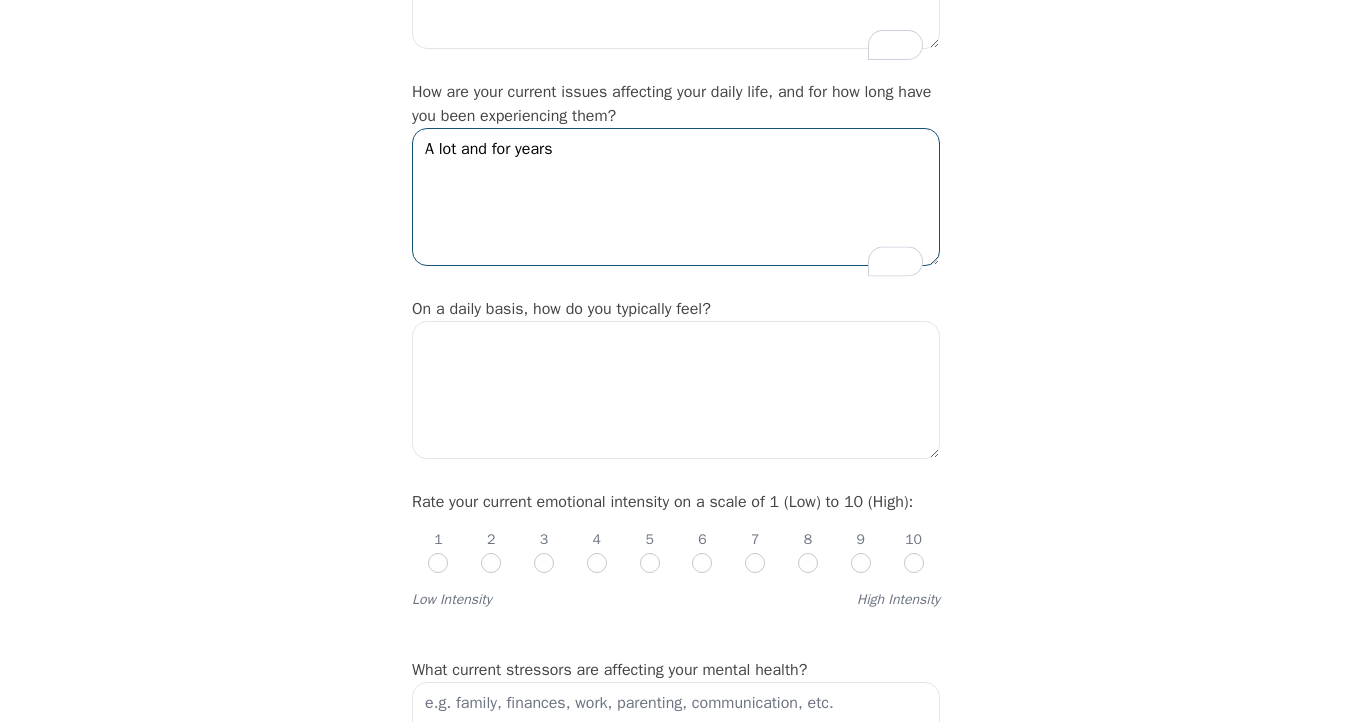 scroll, scrollTop: 453, scrollLeft: 0, axis: vertical 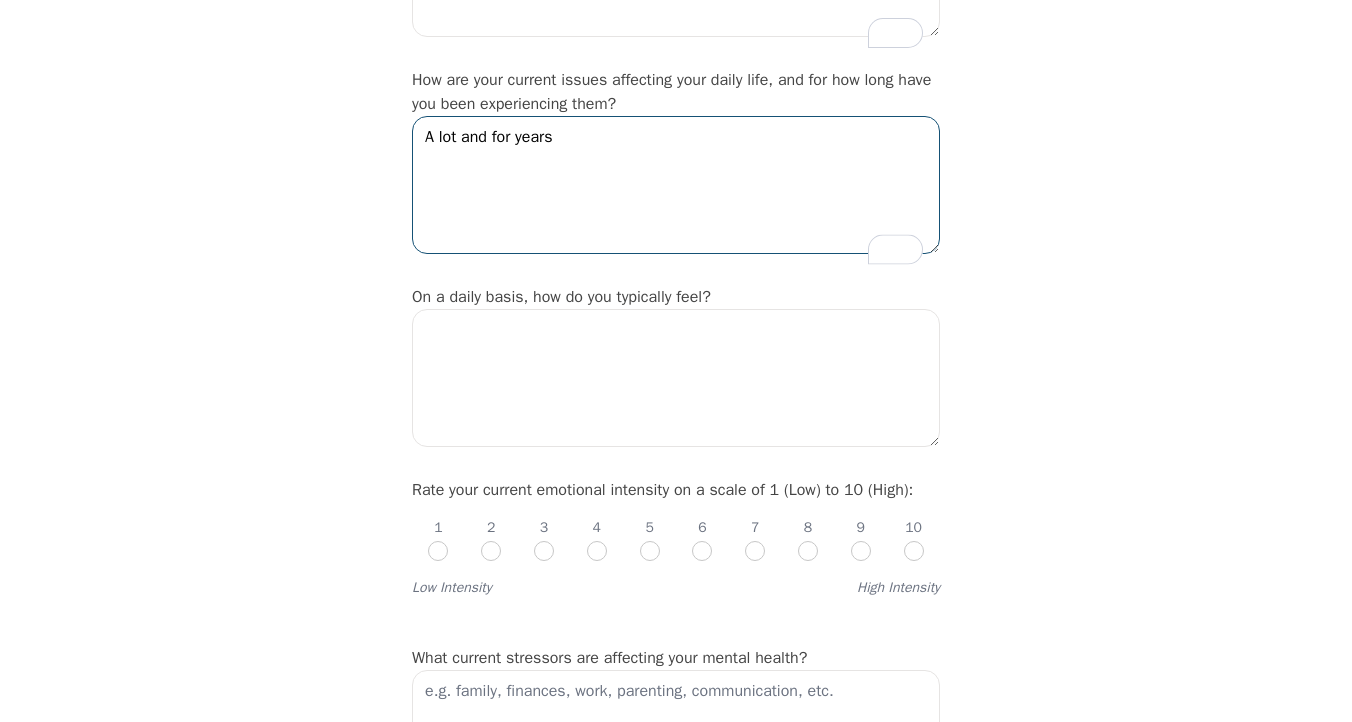 type on "A lot and for years" 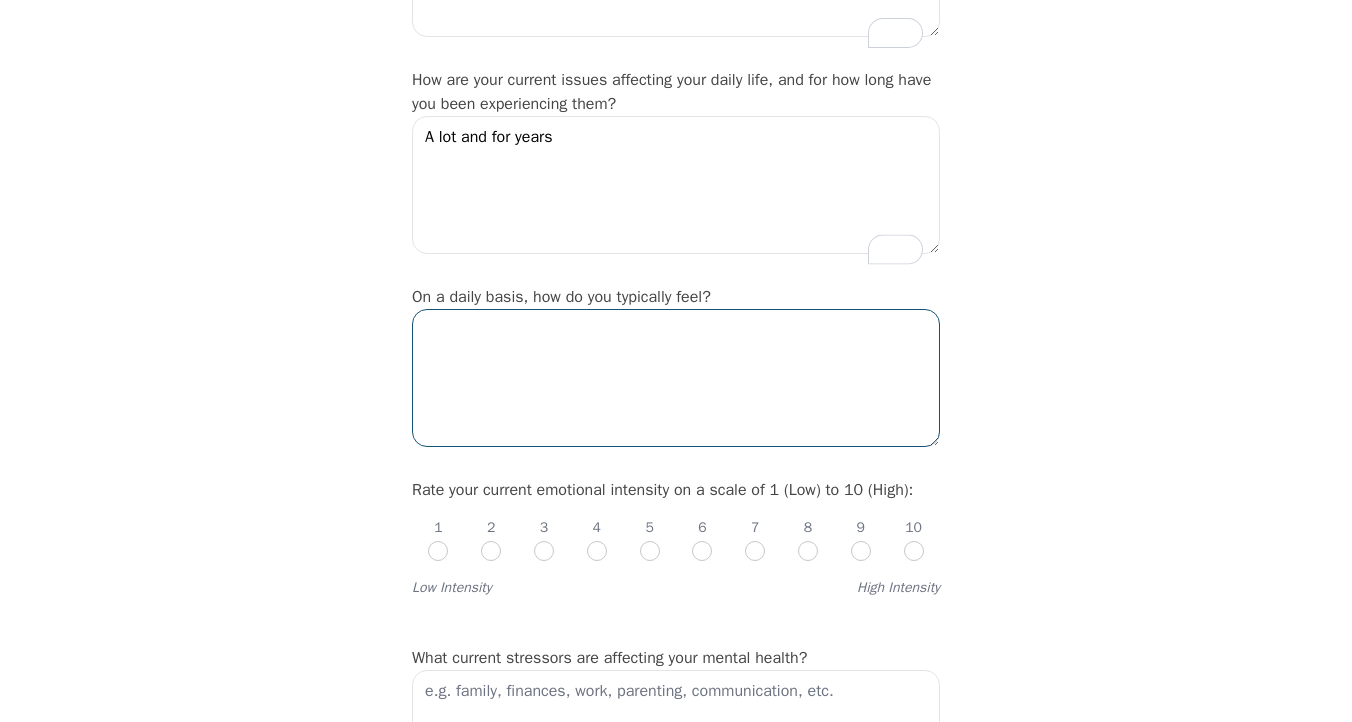 click at bounding box center (676, 378) 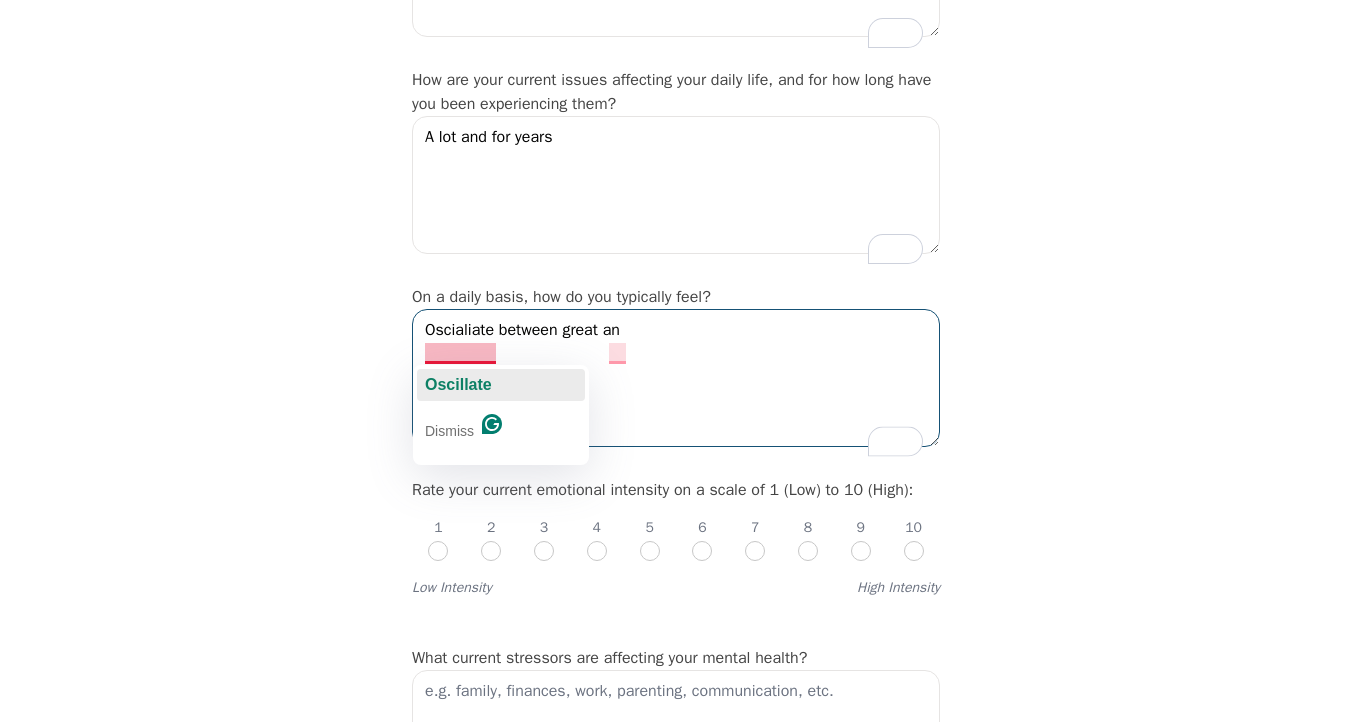 click on "Oscillate" 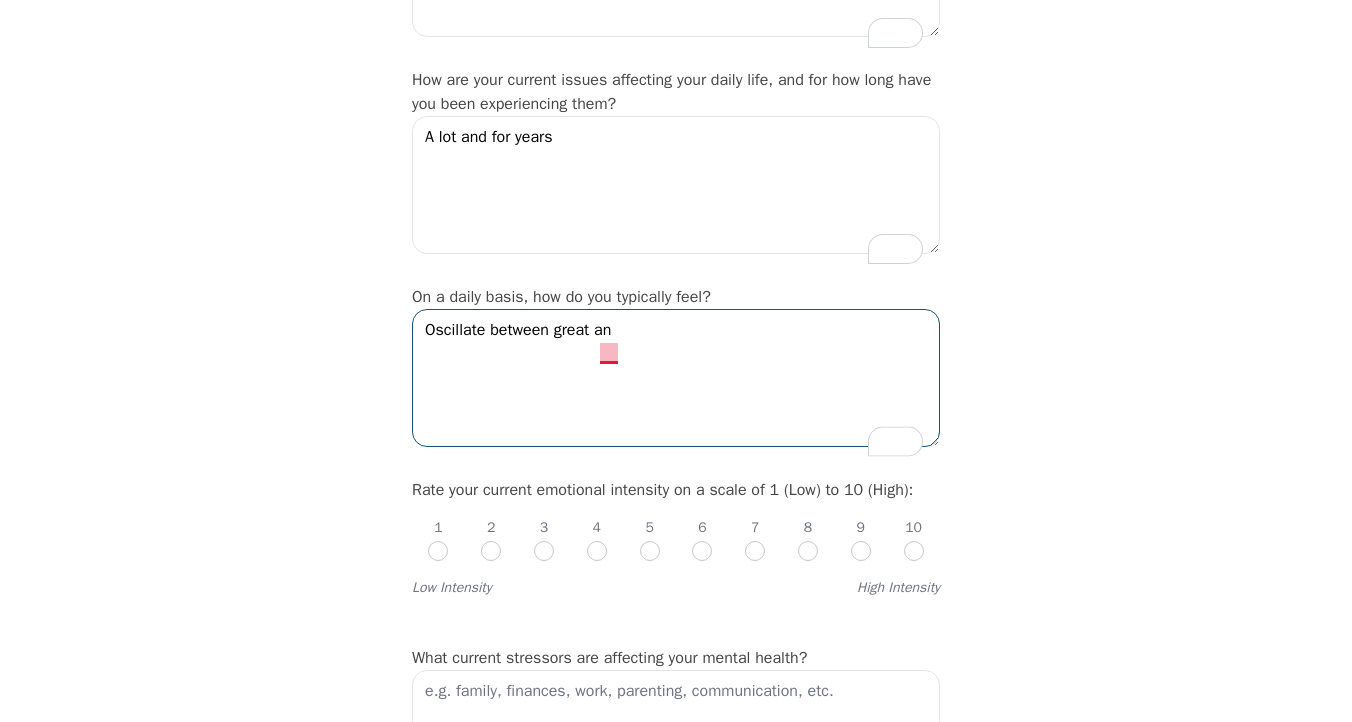 click on "Oscillate between great an" at bounding box center [676, 378] 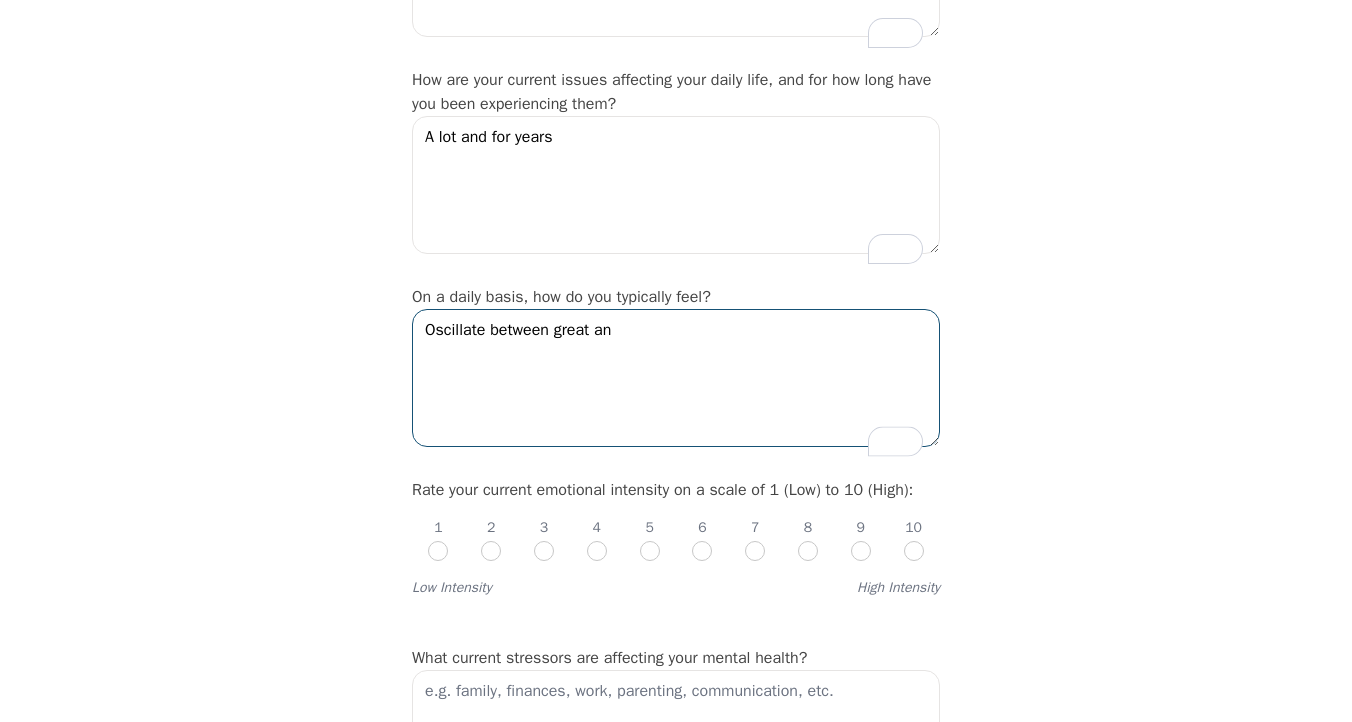 click on "Oscillate between great an" at bounding box center (676, 378) 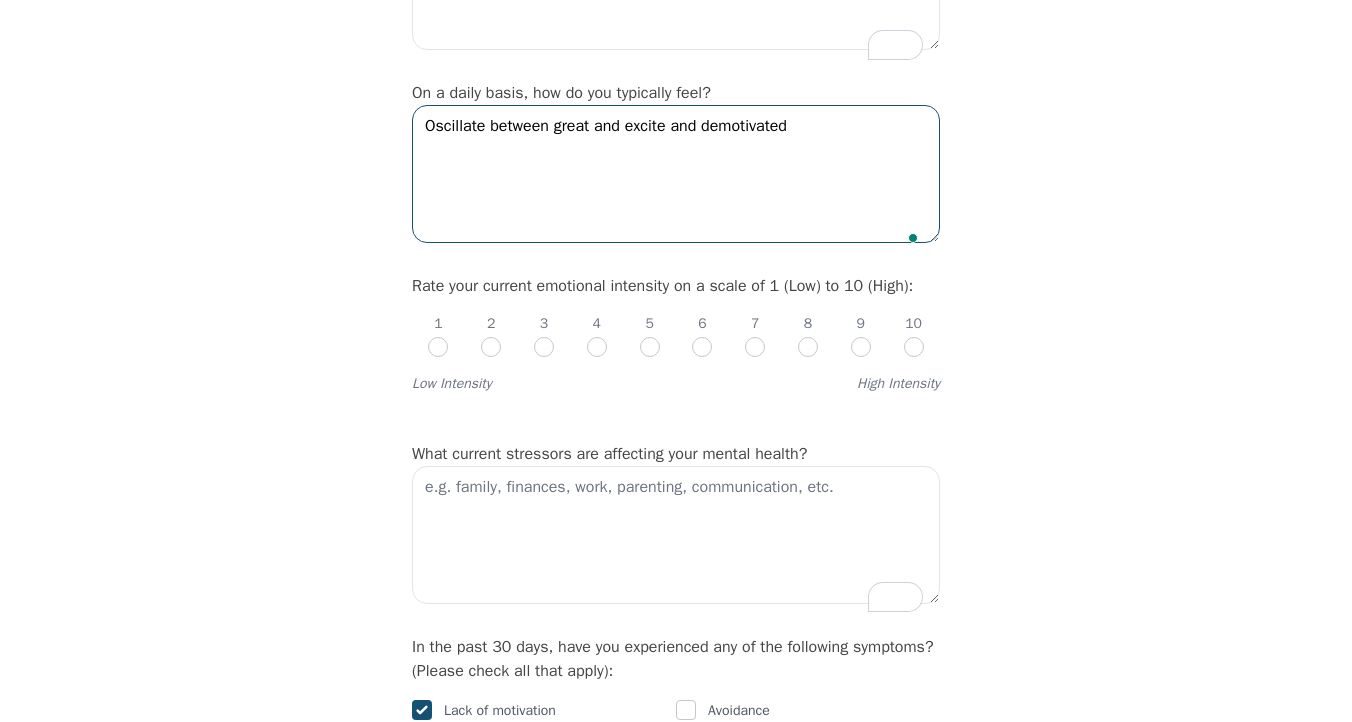 scroll, scrollTop: 664, scrollLeft: 0, axis: vertical 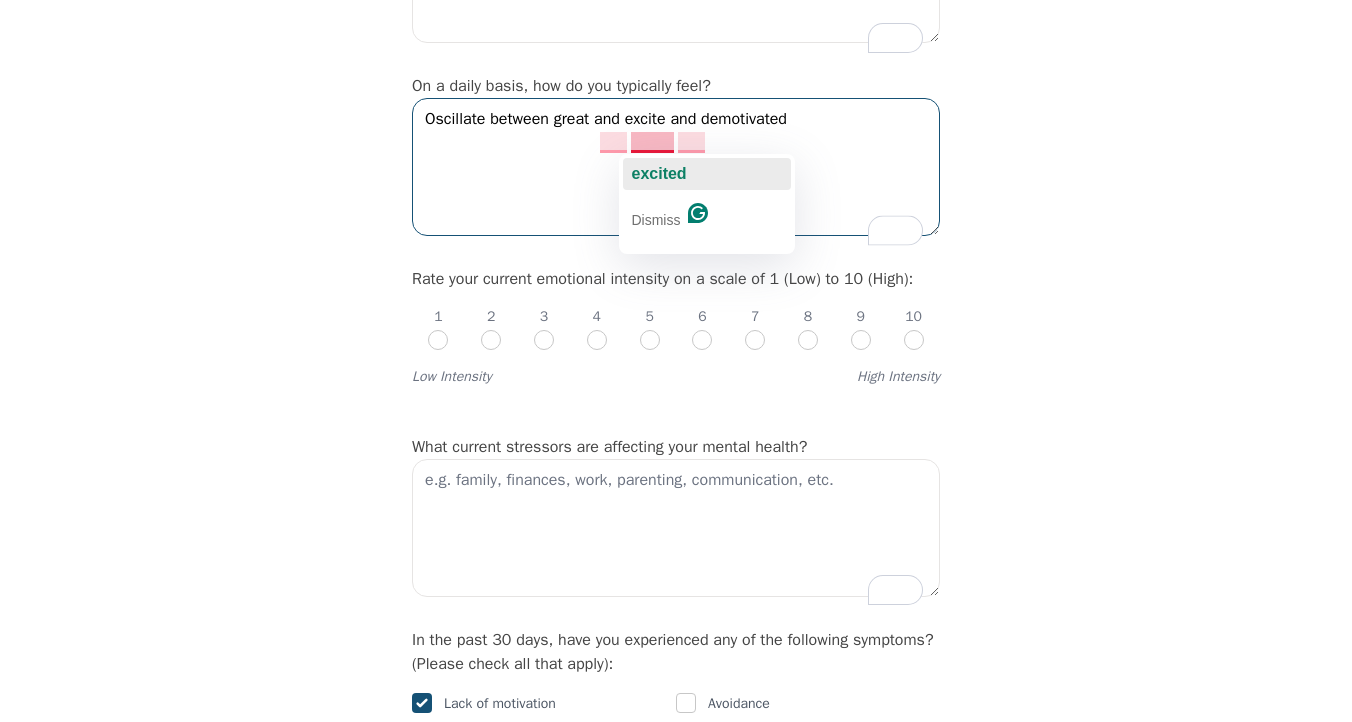 click on "excited" 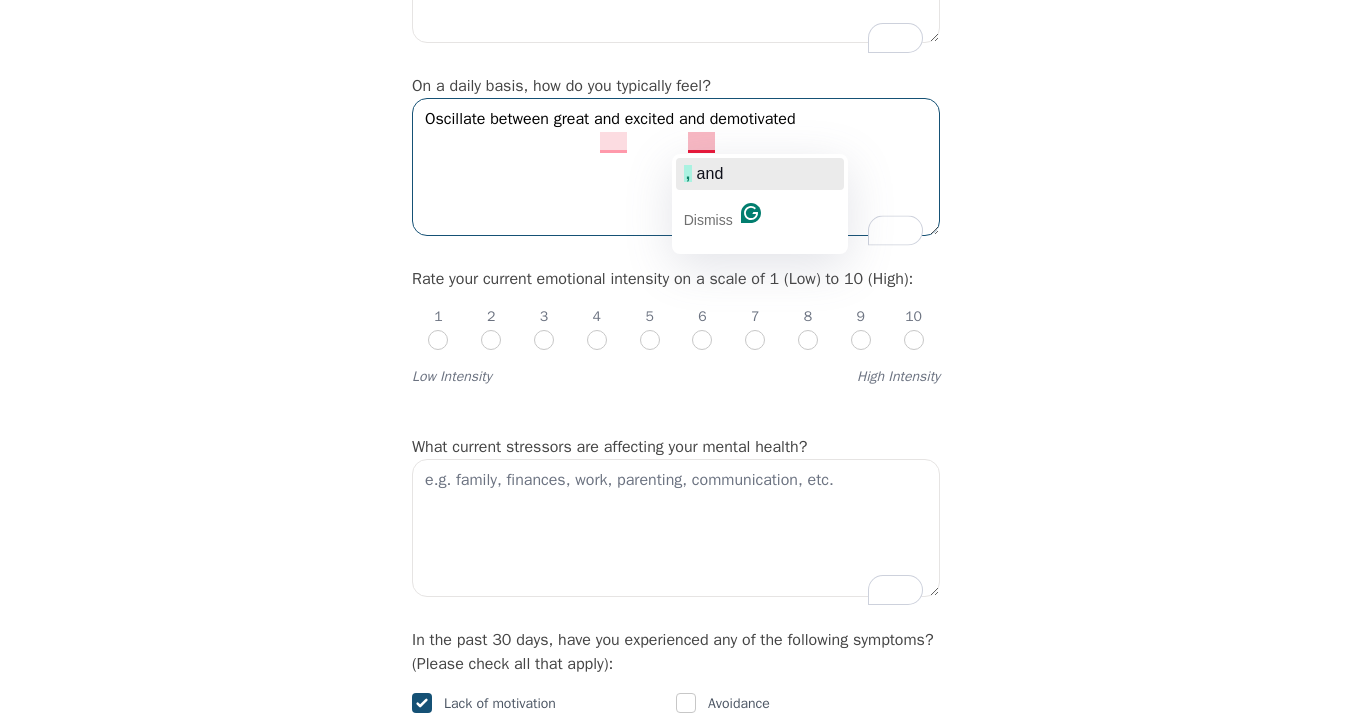 click on "and" 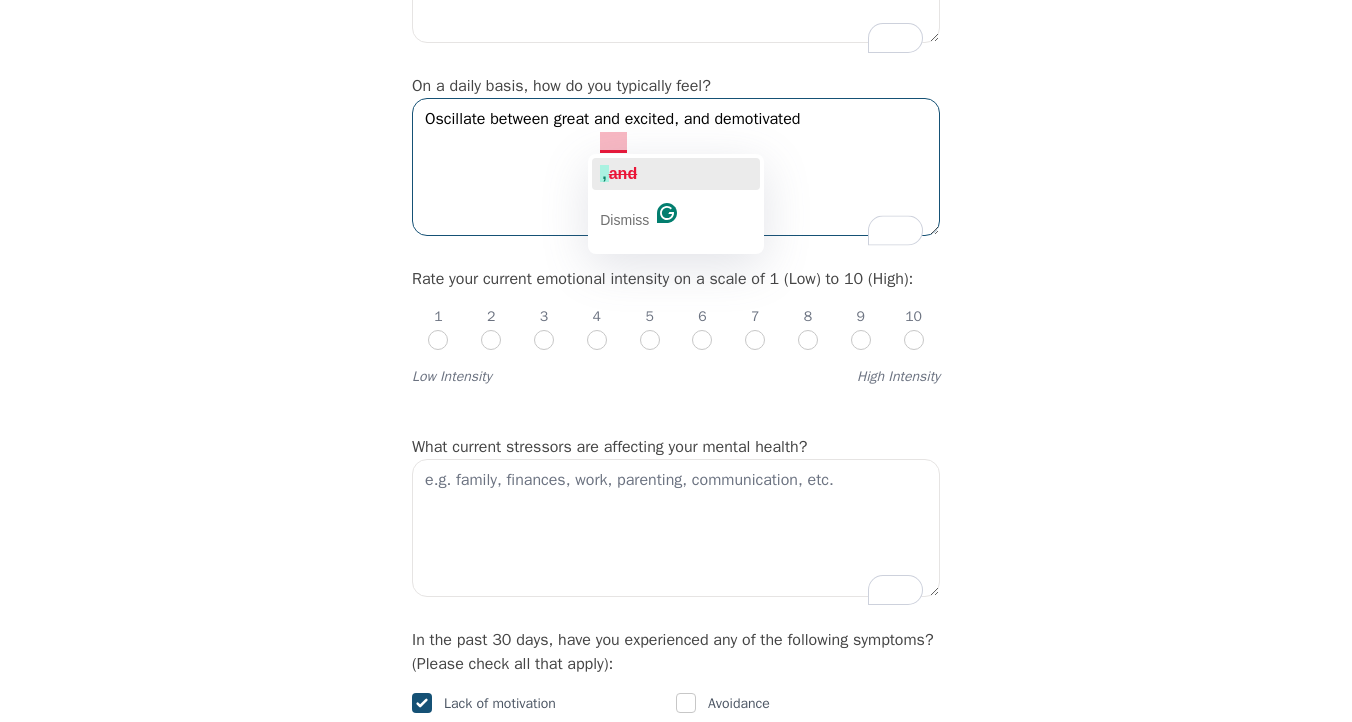 click on "and" 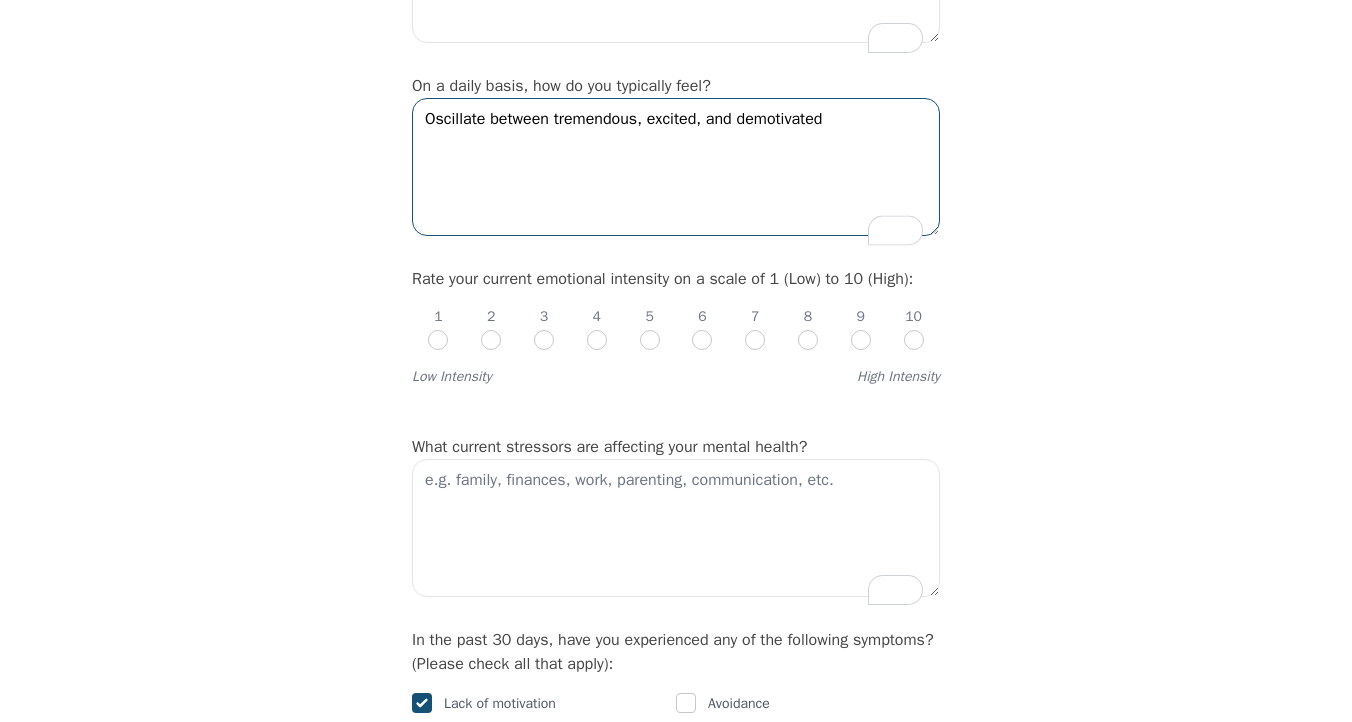 type on "Oscillate between great, excited, and demotivated" 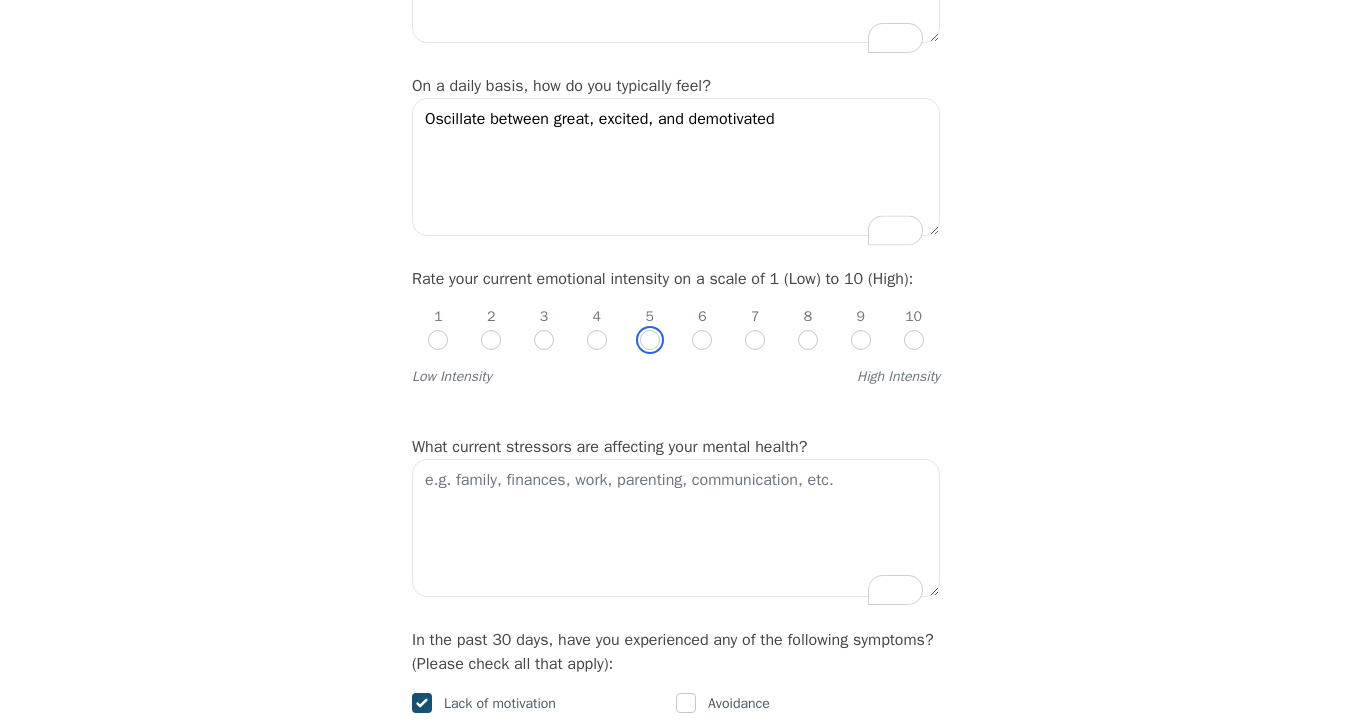 click at bounding box center (650, 340) 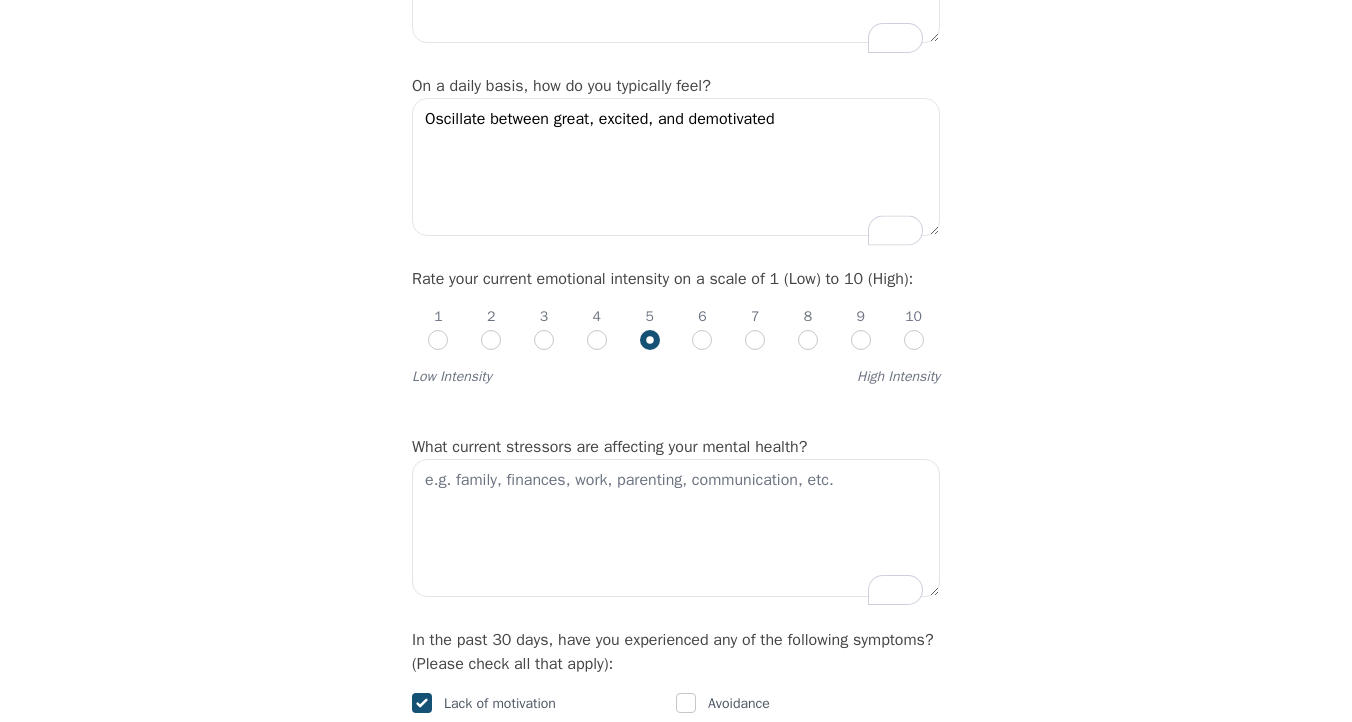 radio on "true" 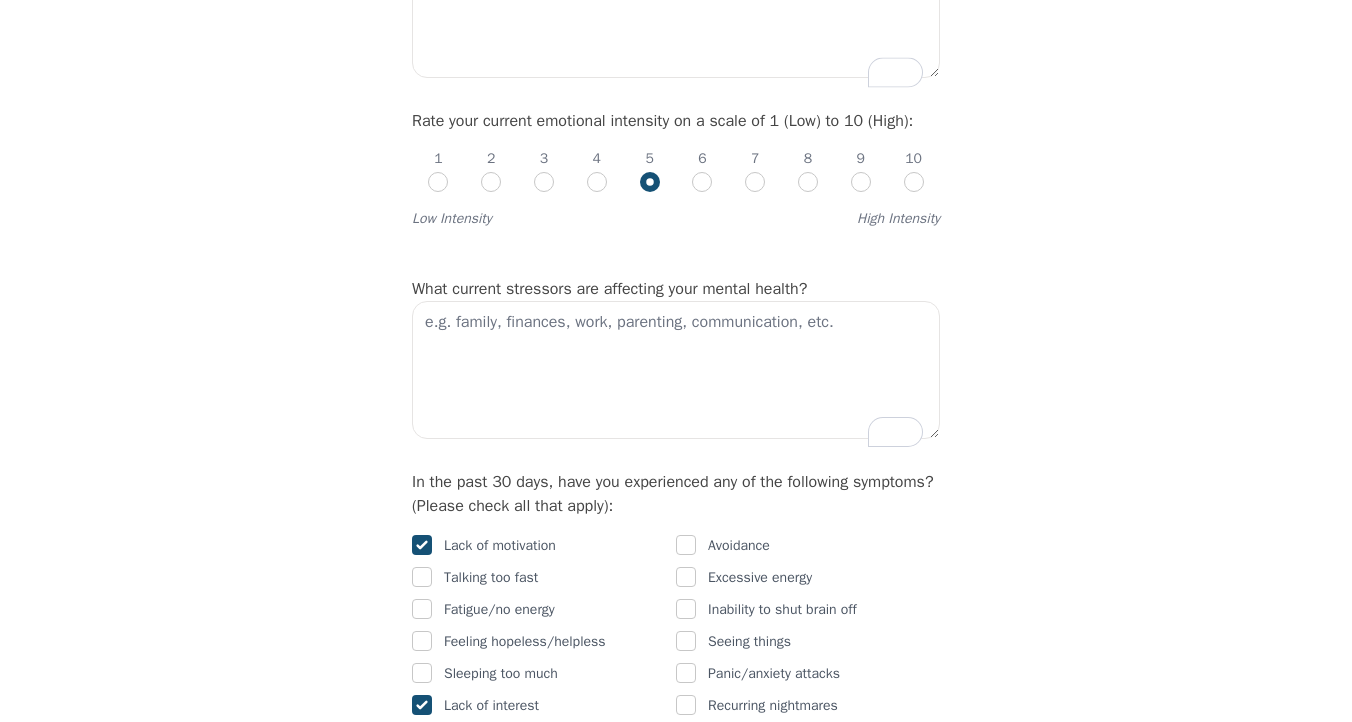 scroll, scrollTop: 825, scrollLeft: 0, axis: vertical 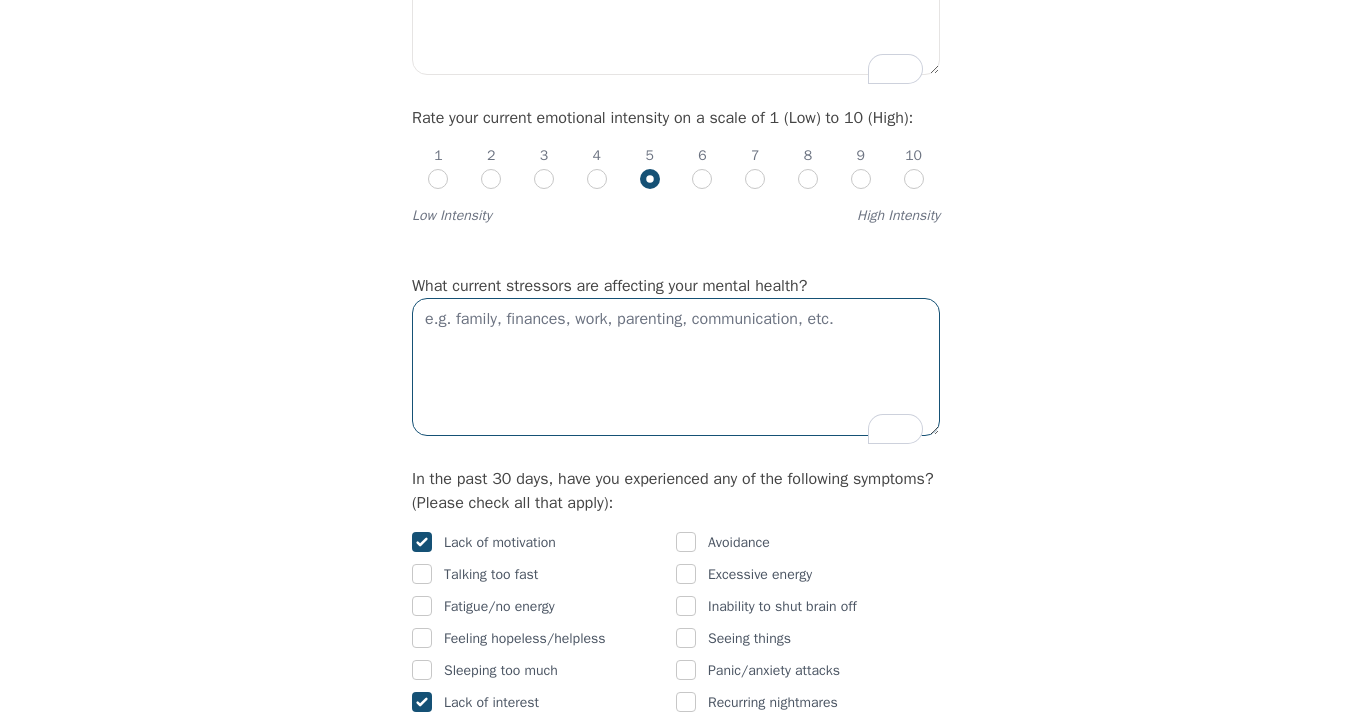 click at bounding box center [676, 367] 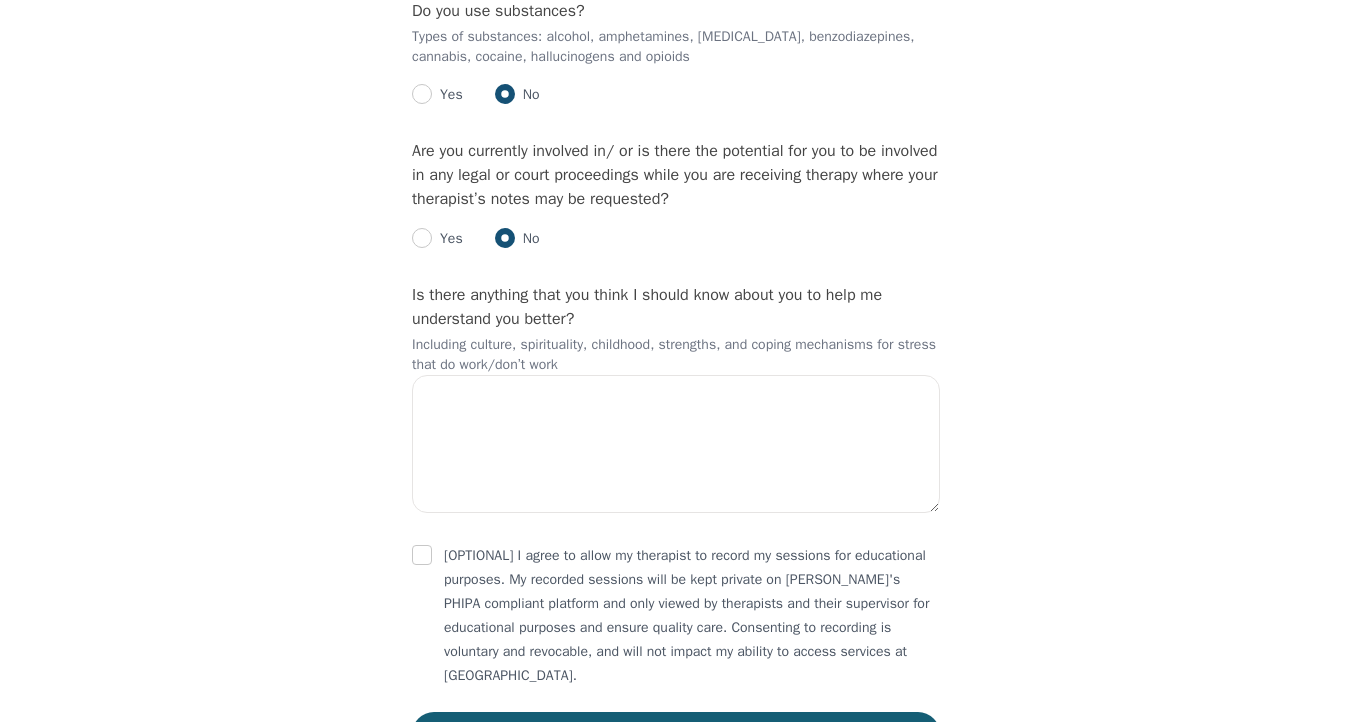 scroll, scrollTop: 3018, scrollLeft: 0, axis: vertical 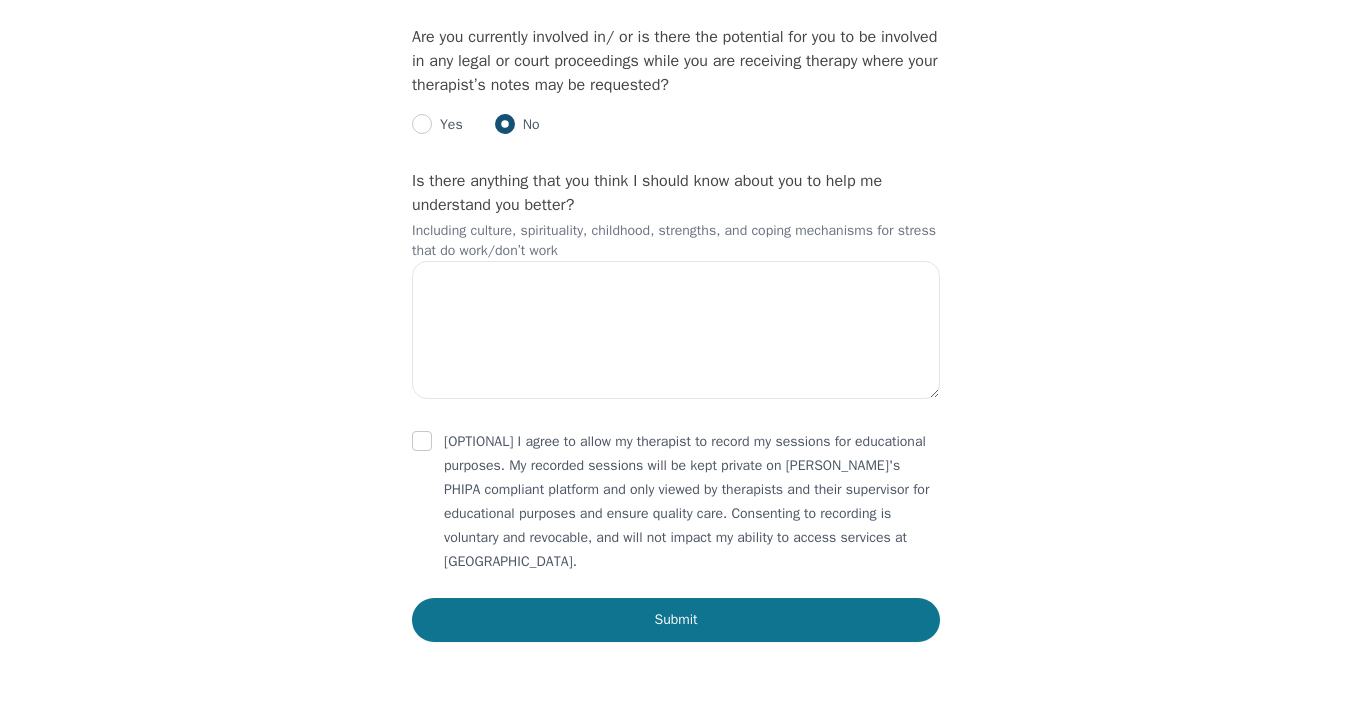 type on "Relationships" 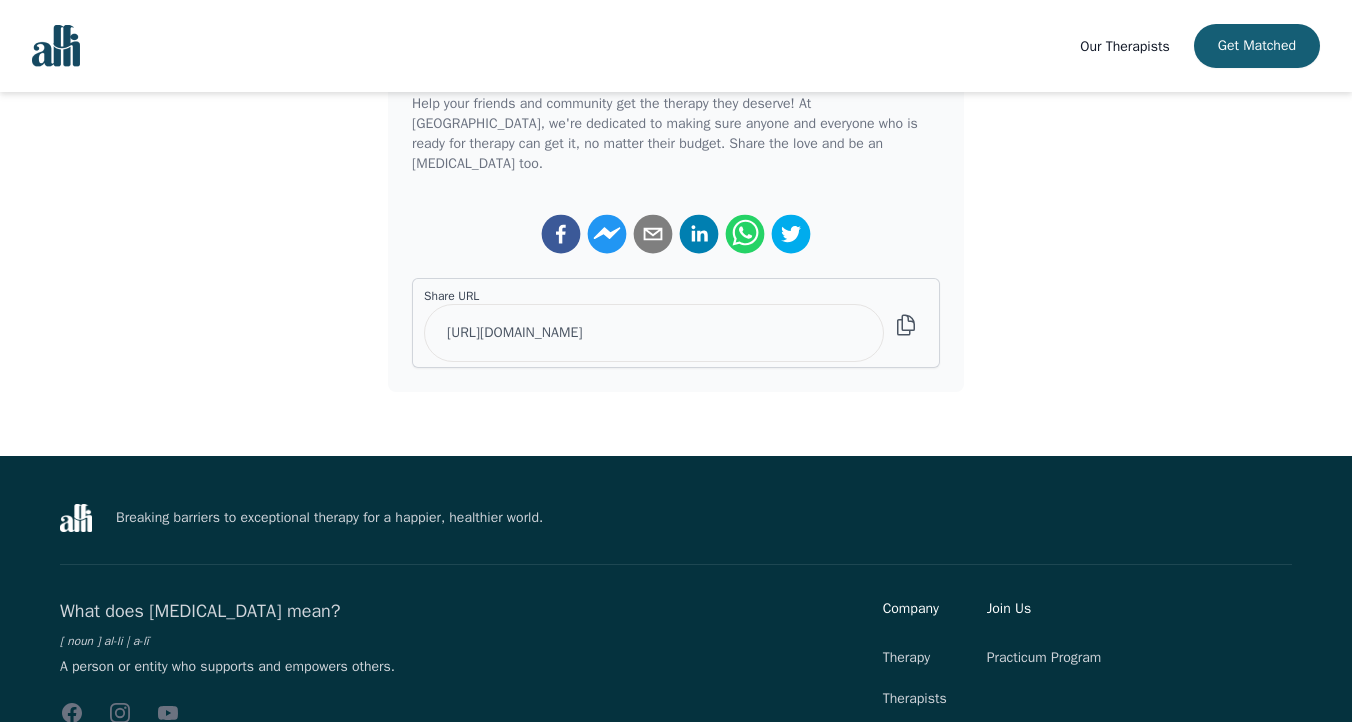 scroll, scrollTop: 606, scrollLeft: 0, axis: vertical 